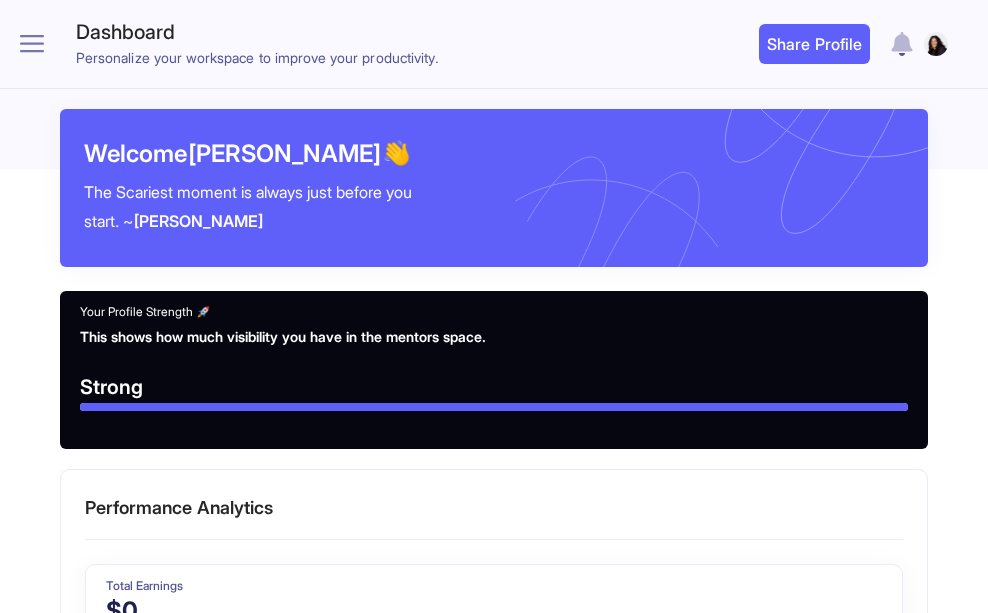 scroll, scrollTop: 0, scrollLeft: 0, axis: both 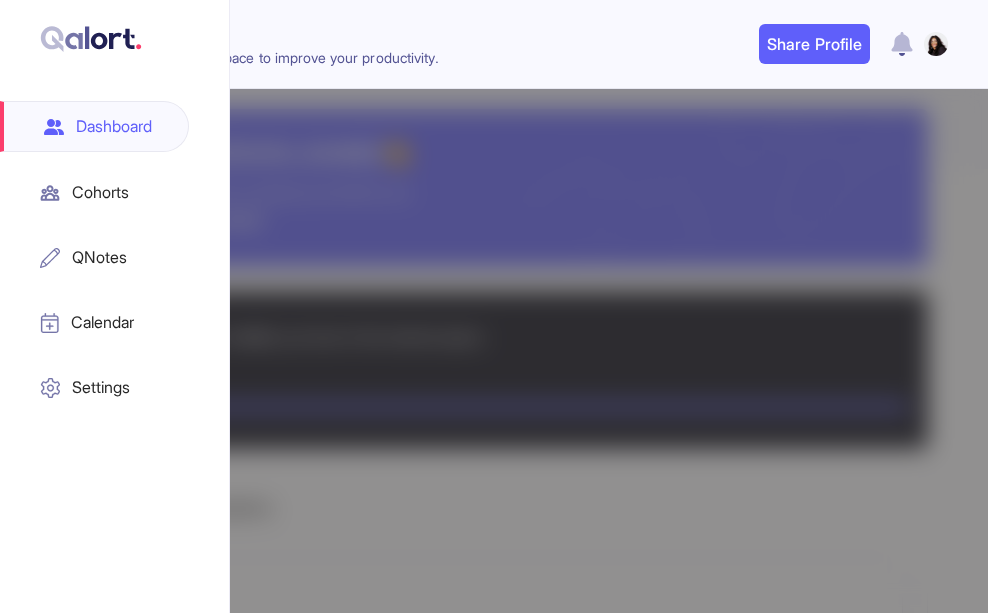 click on "Settings" at bounding box center (94, 387) 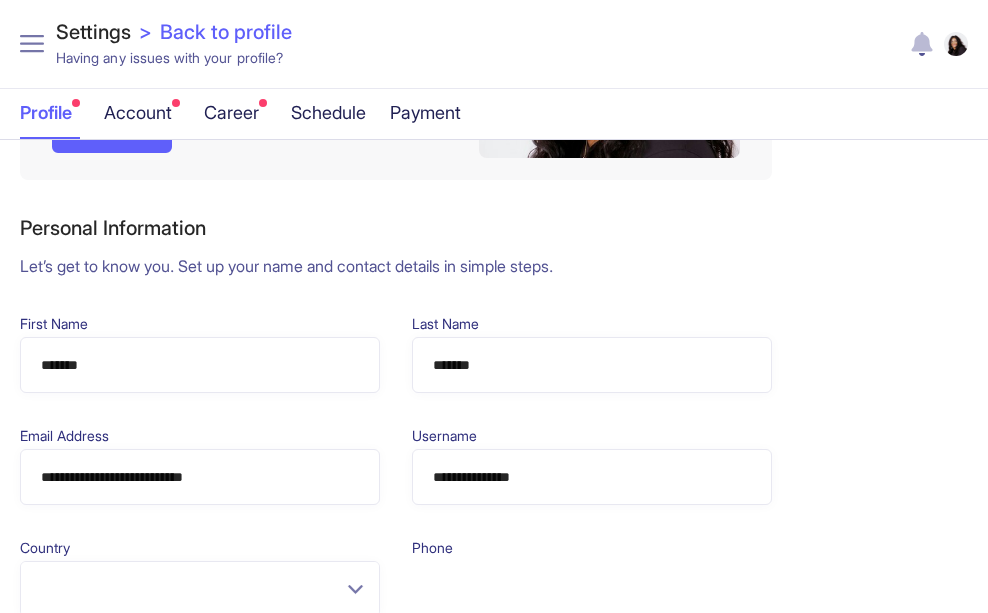 scroll, scrollTop: 500, scrollLeft: 0, axis: vertical 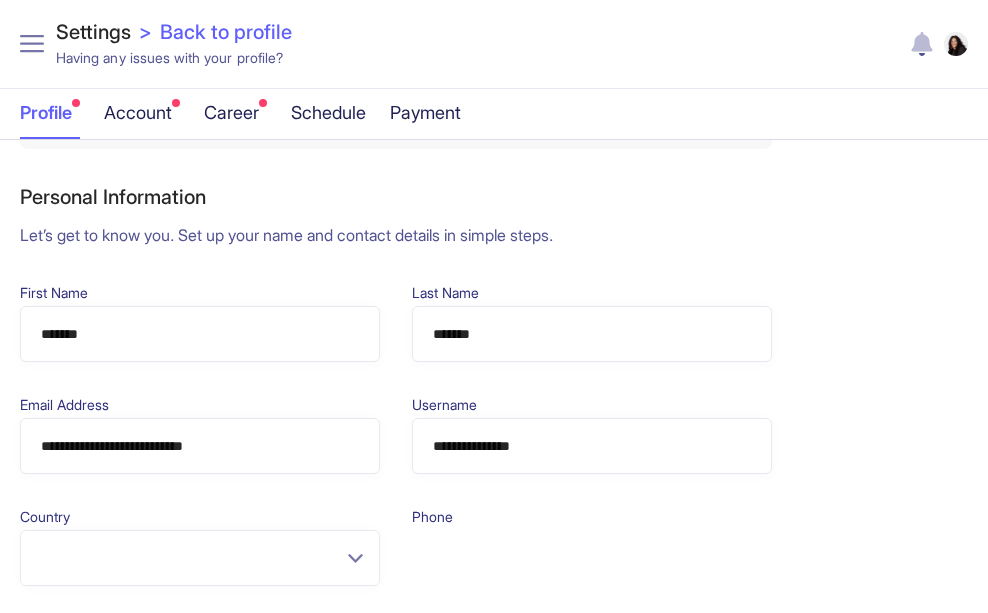 select on "**" 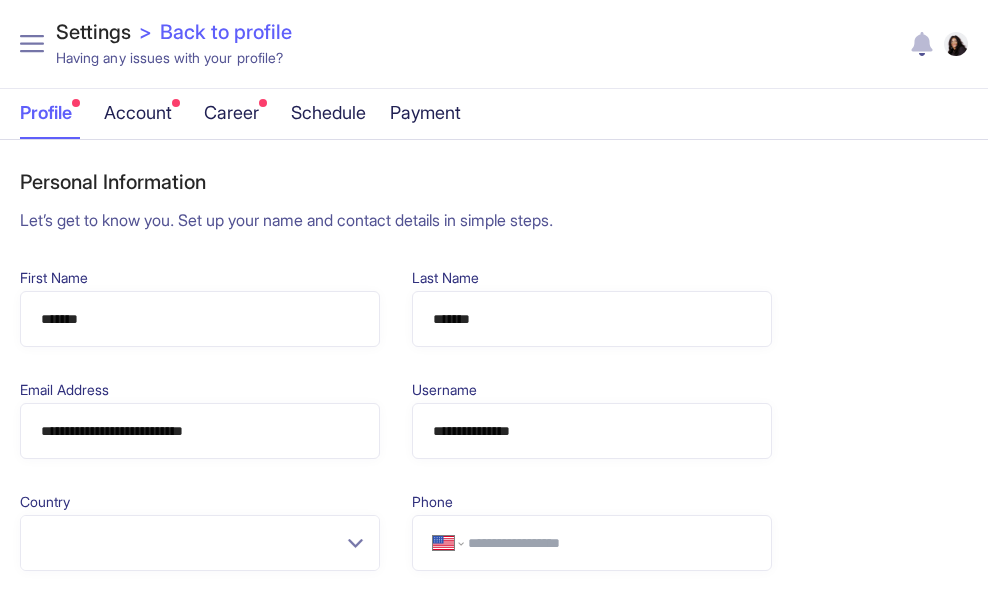 scroll, scrollTop: 0, scrollLeft: 0, axis: both 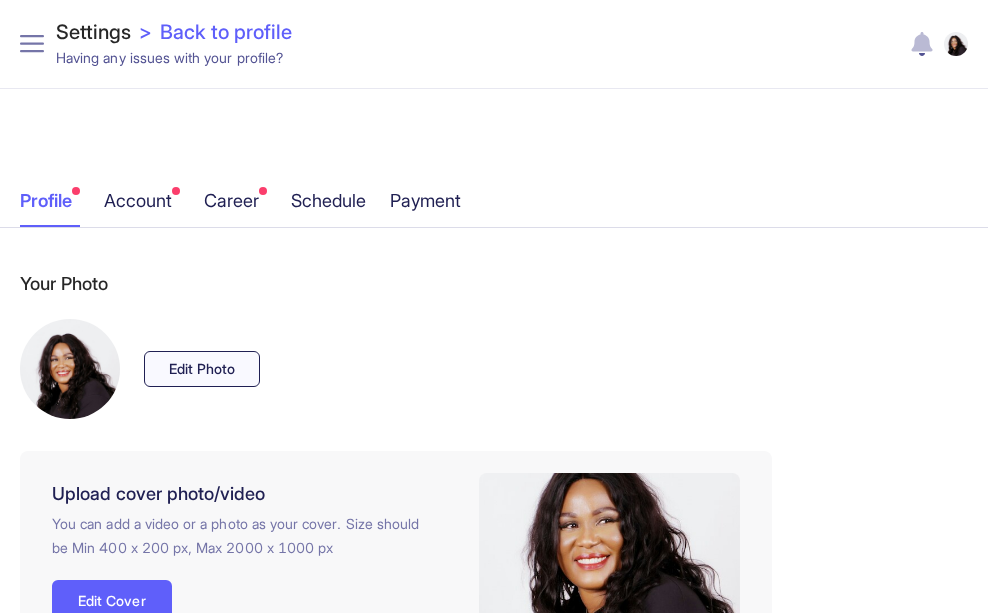 click on "account" at bounding box center [142, 207] 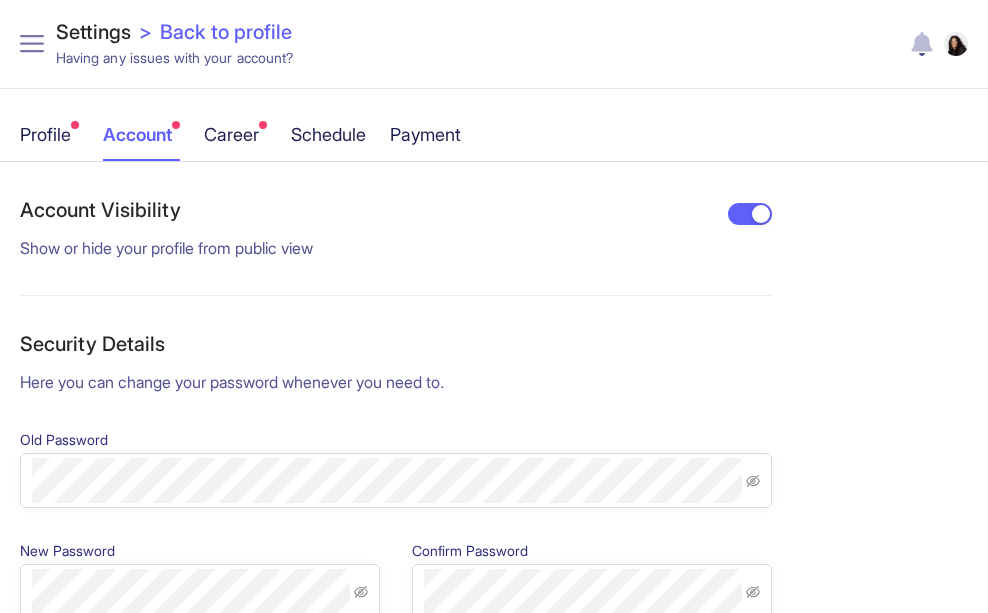 scroll, scrollTop: 100, scrollLeft: 0, axis: vertical 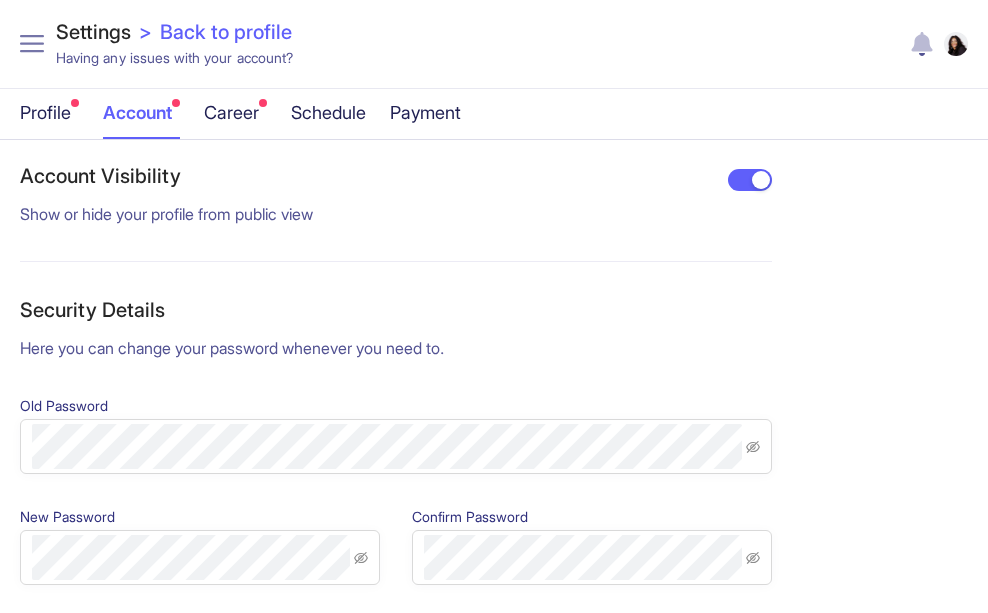 click on "career" at bounding box center [235, 119] 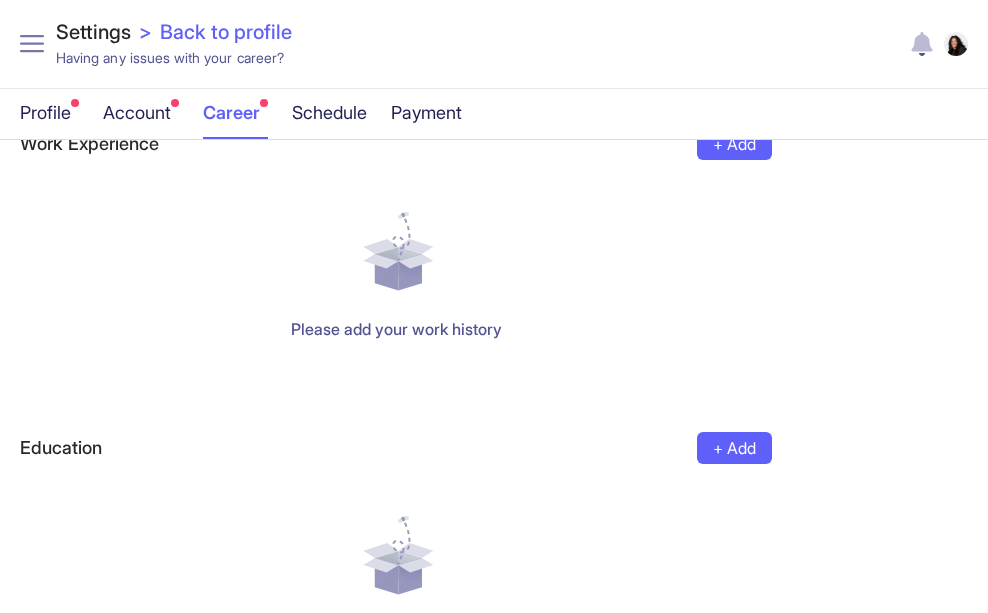click on "schedule" at bounding box center (329, 119) 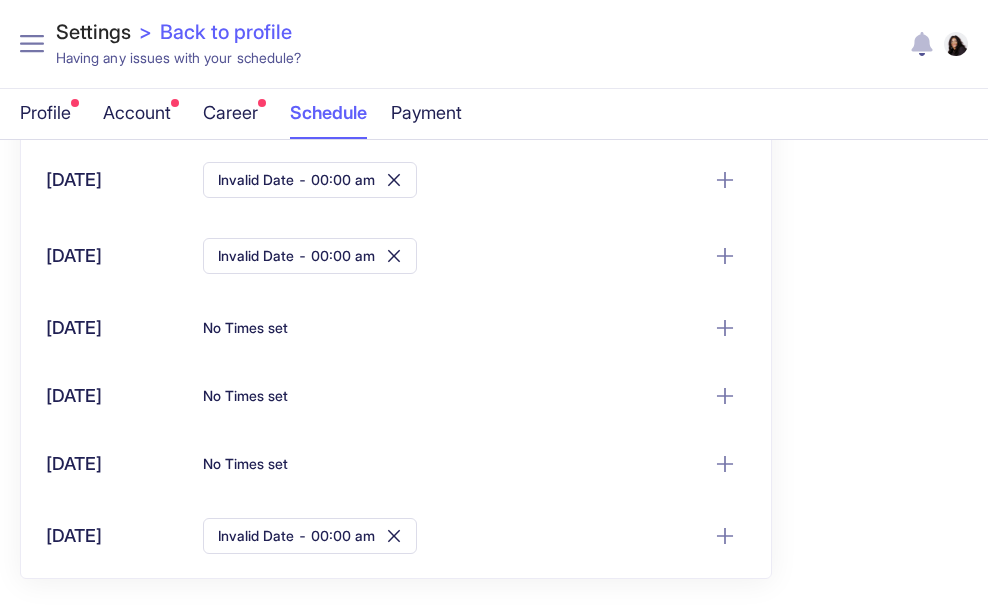 scroll, scrollTop: 200, scrollLeft: 0, axis: vertical 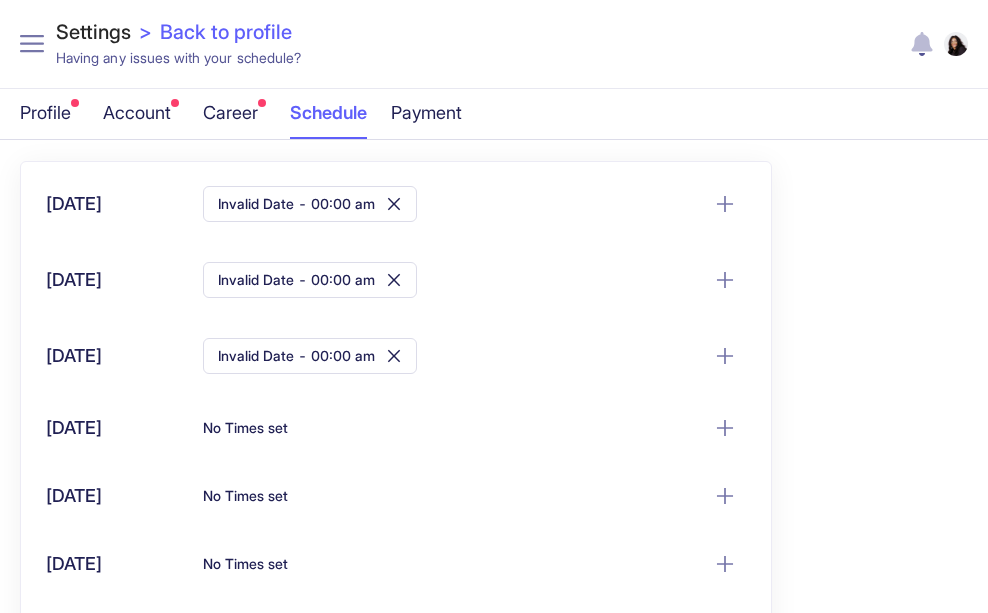 click on "Invalid Date   -   00:00 am" at bounding box center (310, 204) 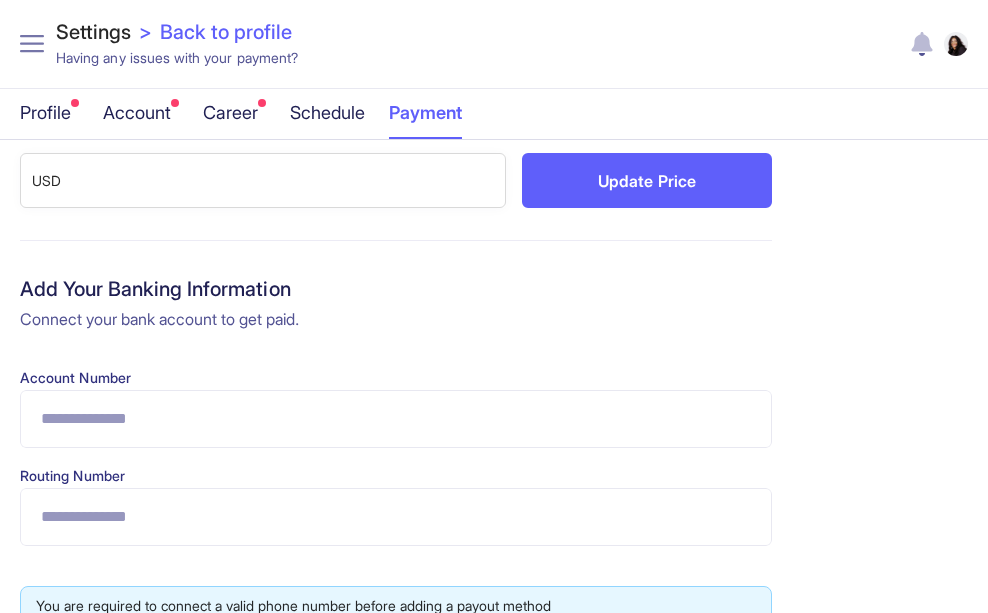 scroll, scrollTop: 300, scrollLeft: 0, axis: vertical 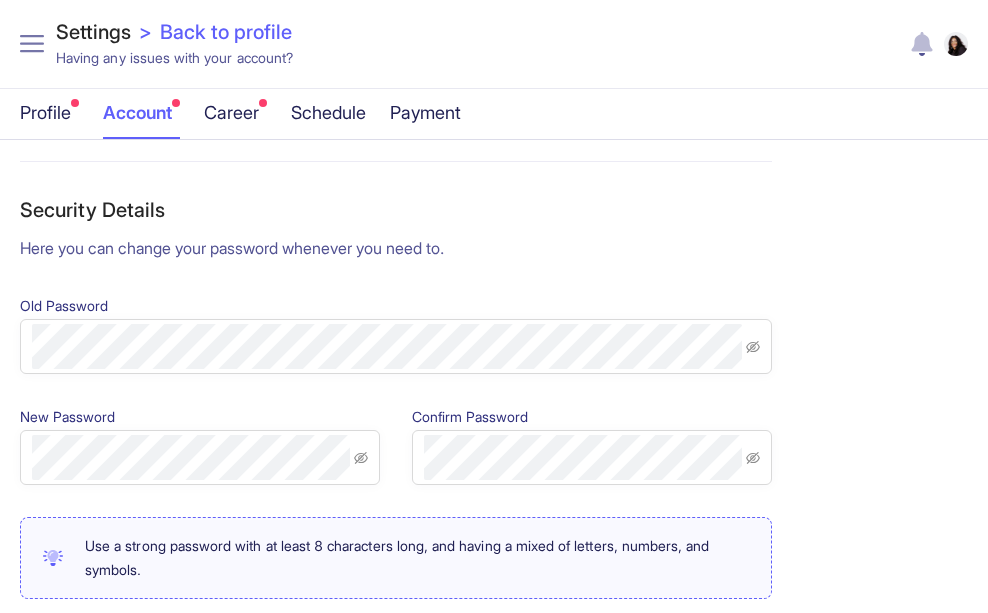 select on "**" 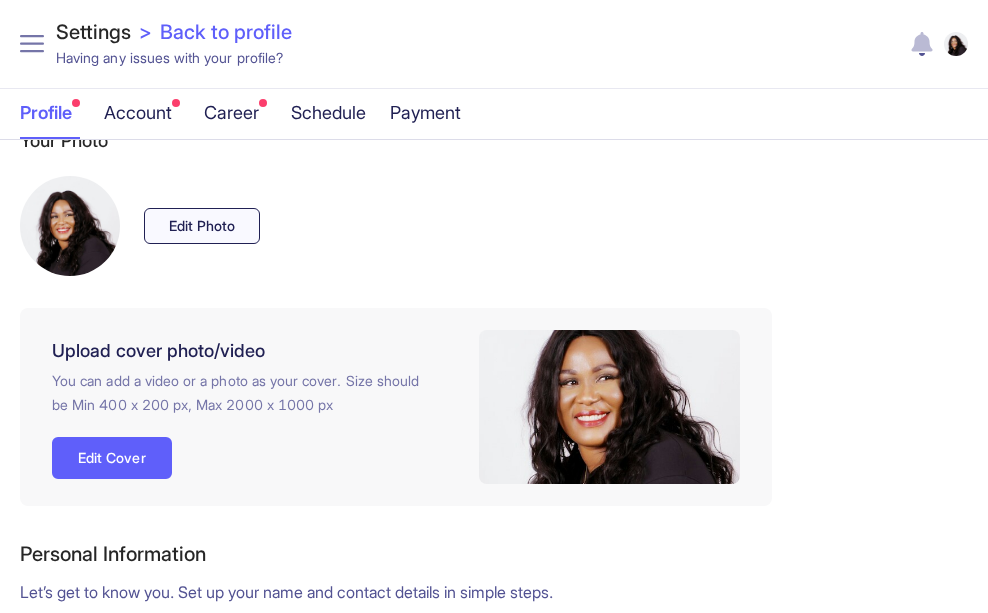 scroll, scrollTop: 0, scrollLeft: 0, axis: both 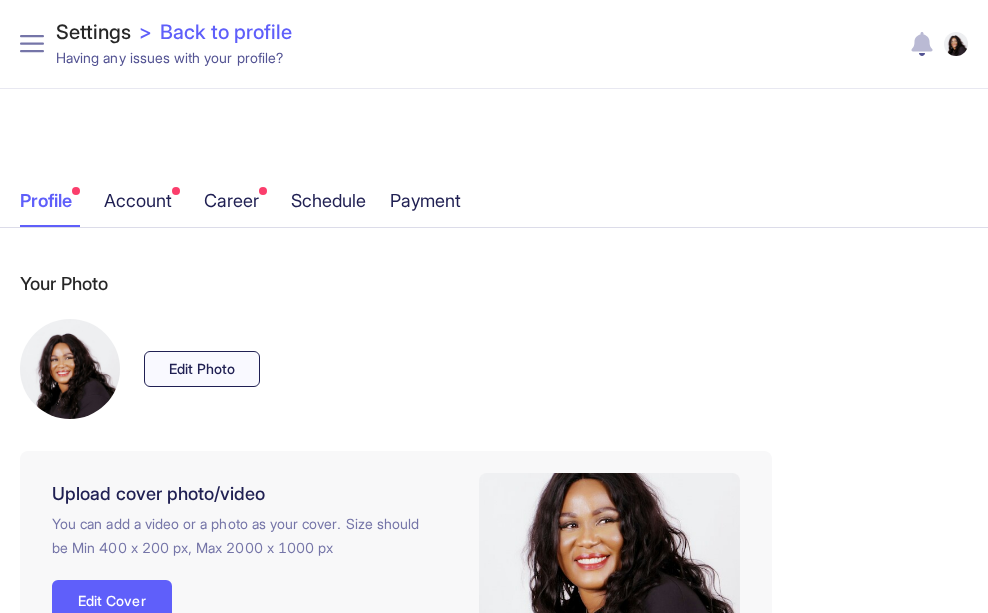 click at bounding box center (32, 44) 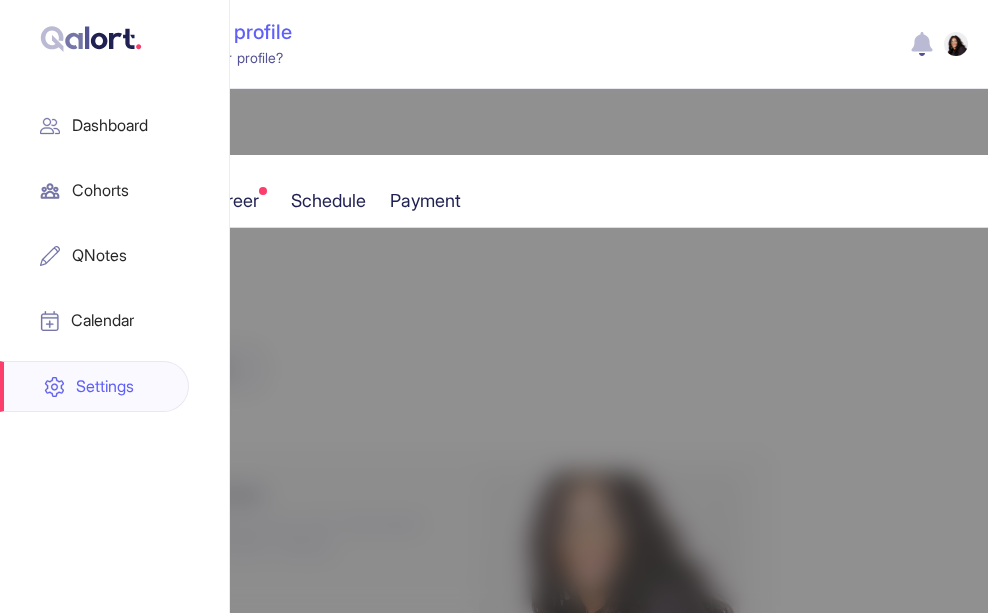 click at bounding box center [494, 306] 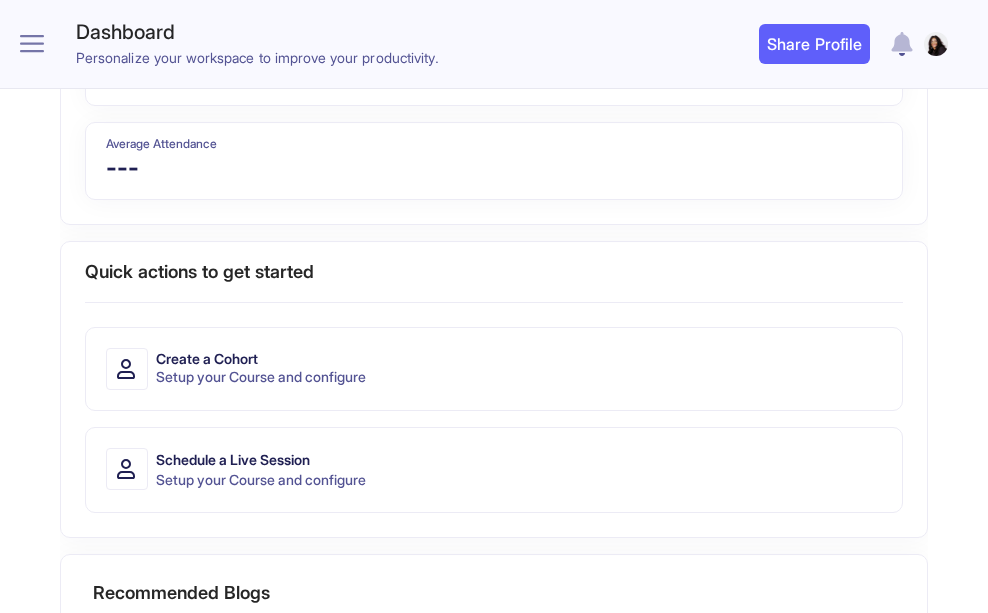 scroll, scrollTop: 800, scrollLeft: 0, axis: vertical 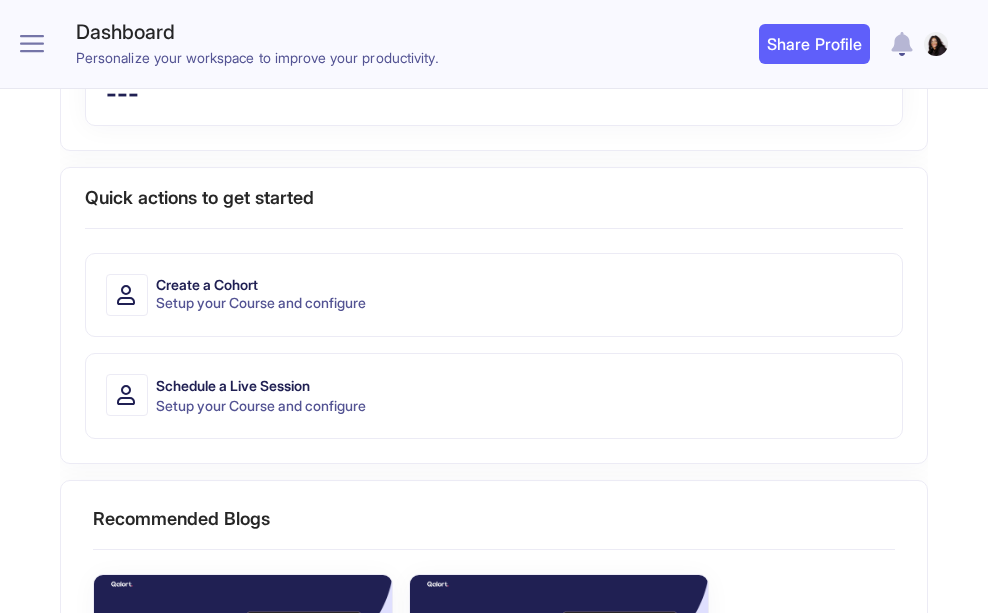 click on "Create a Cohort" at bounding box center [261, 285] 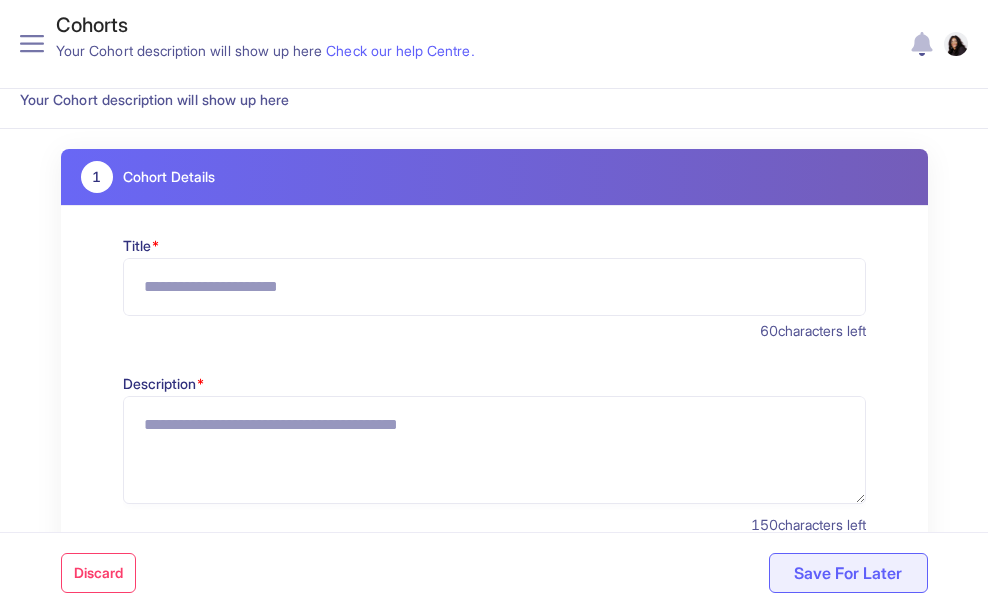 scroll, scrollTop: 150, scrollLeft: 0, axis: vertical 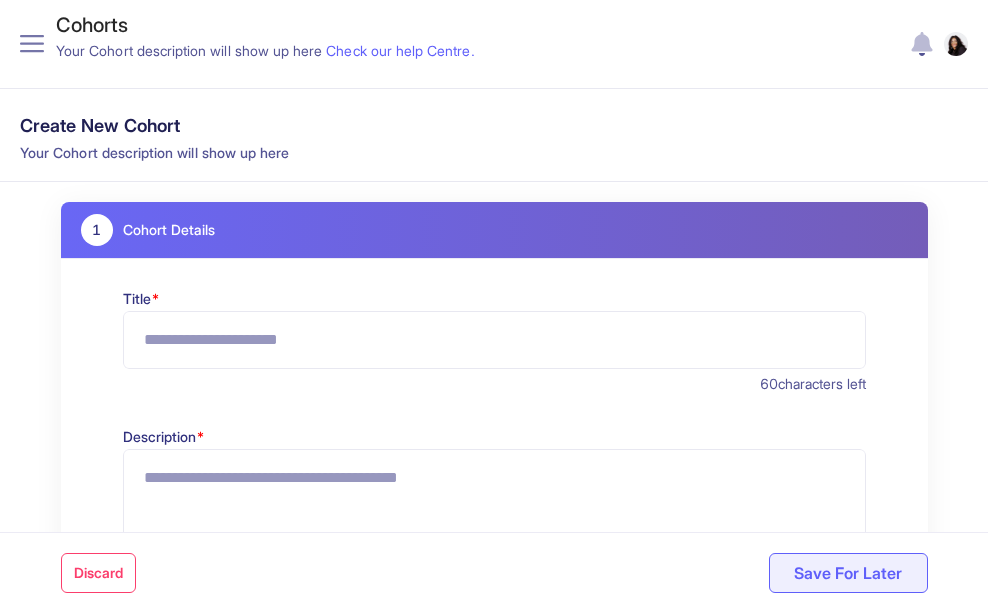 click on "Title  *" at bounding box center (494, 340) 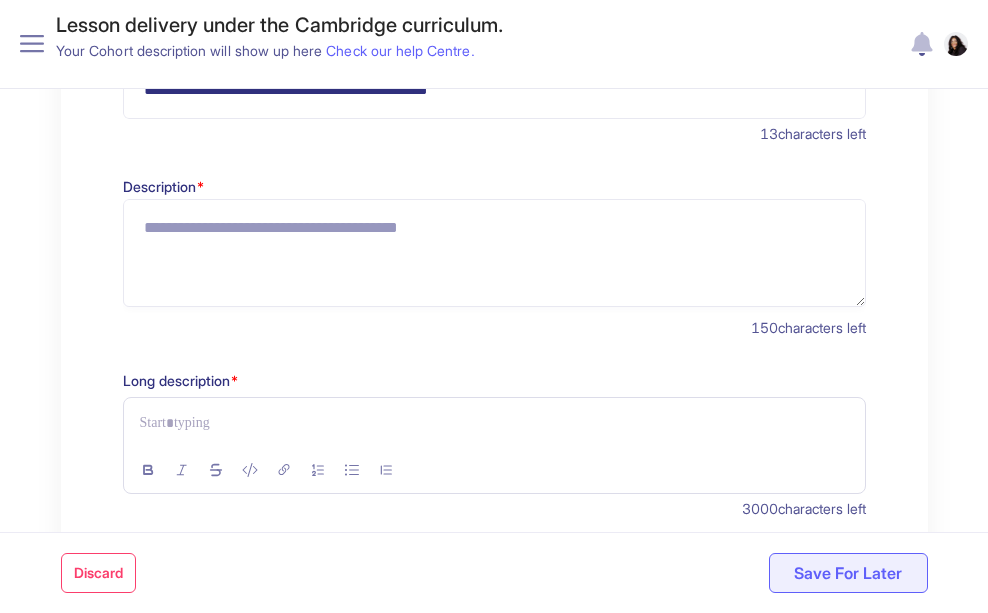 scroll, scrollTop: 450, scrollLeft: 0, axis: vertical 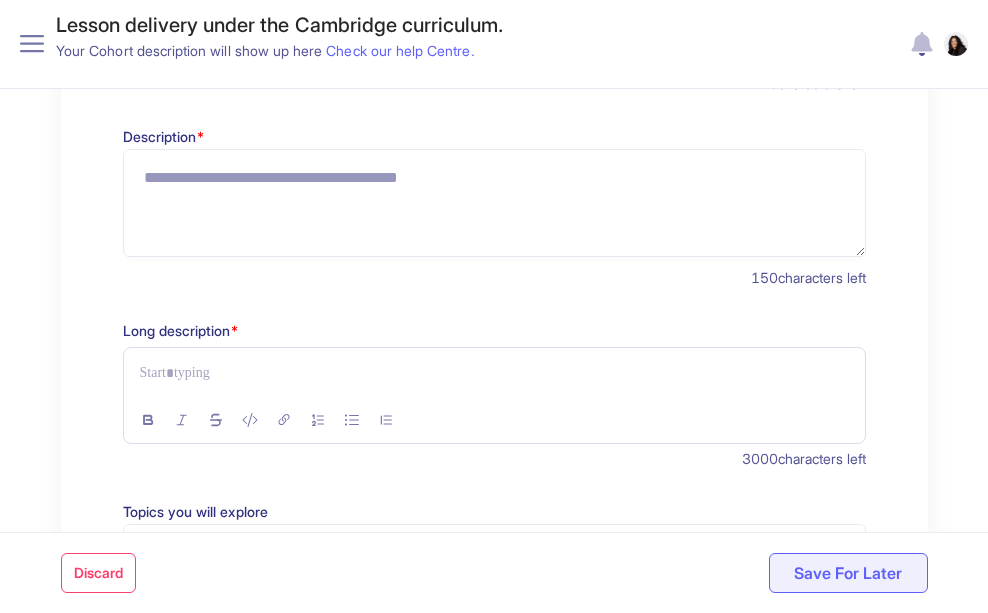 type on "**********" 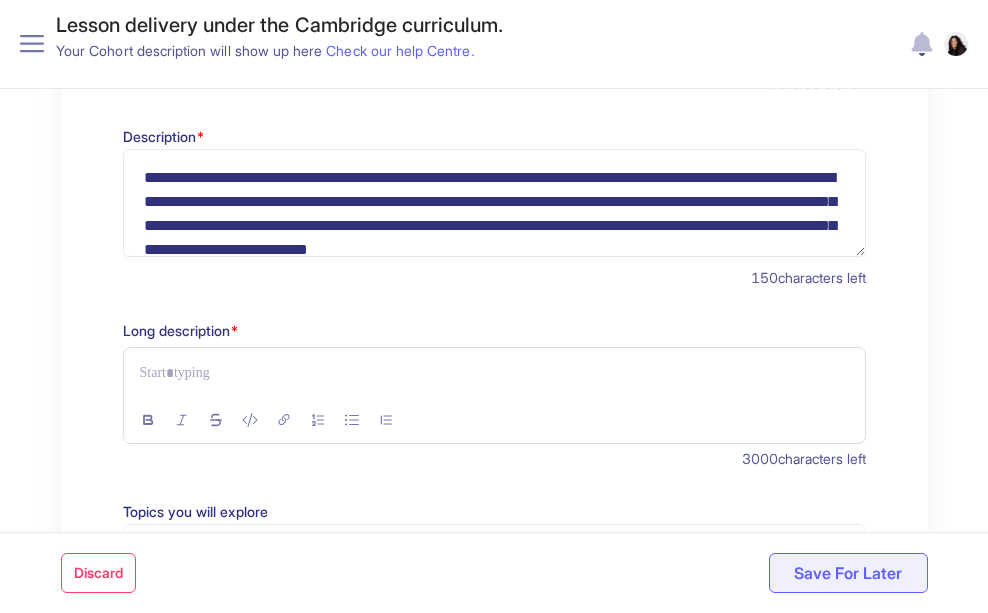 scroll, scrollTop: 28, scrollLeft: 0, axis: vertical 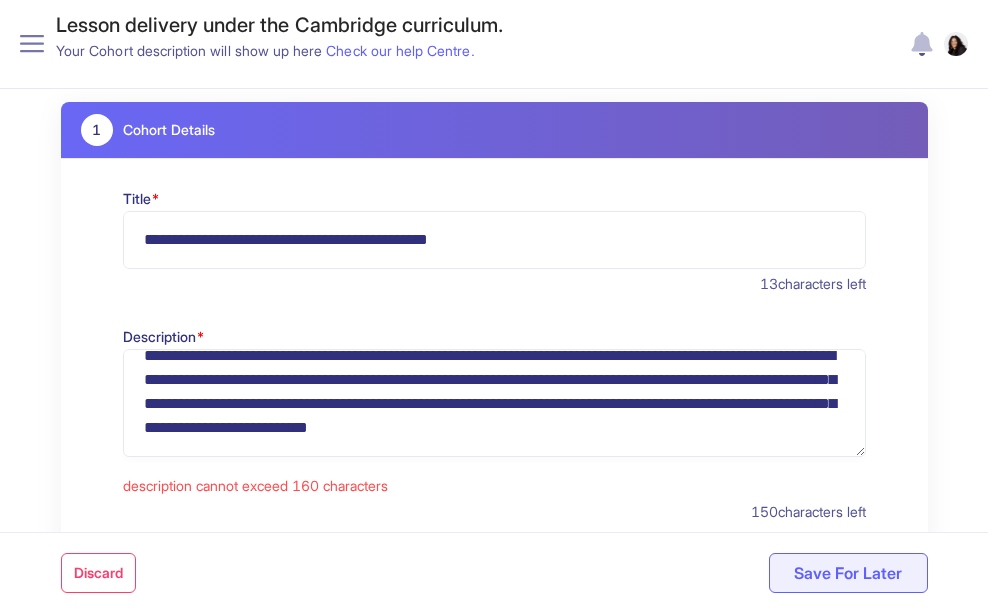 click on "**********" at bounding box center (494, 403) 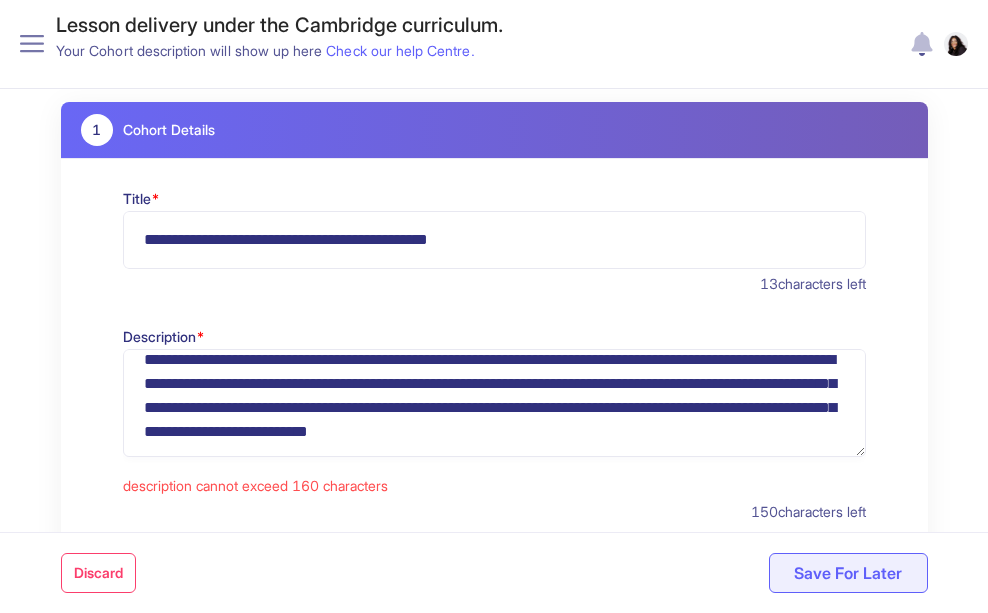 click on "**********" at bounding box center [494, 403] 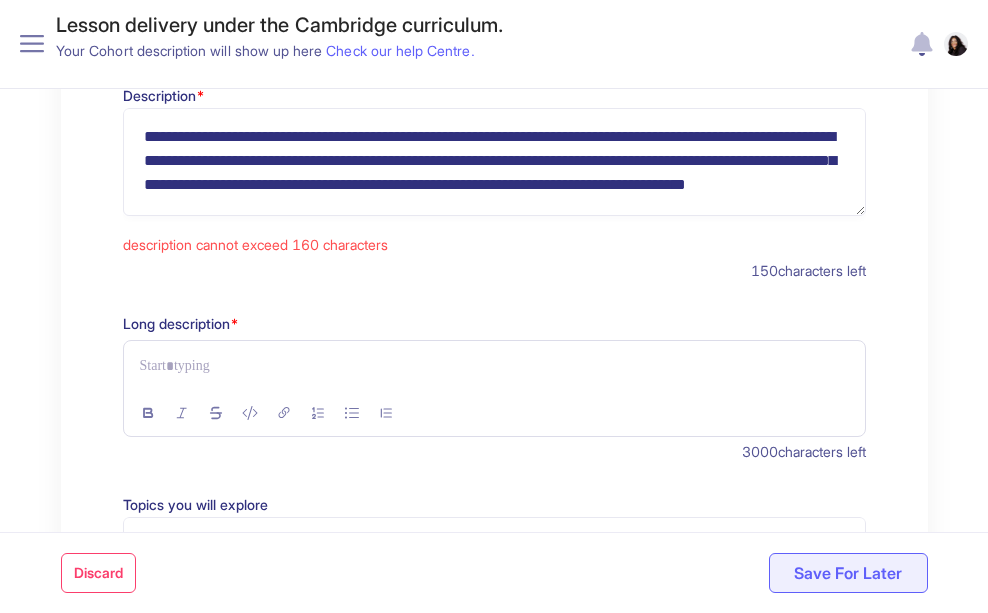 scroll, scrollTop: 550, scrollLeft: 0, axis: vertical 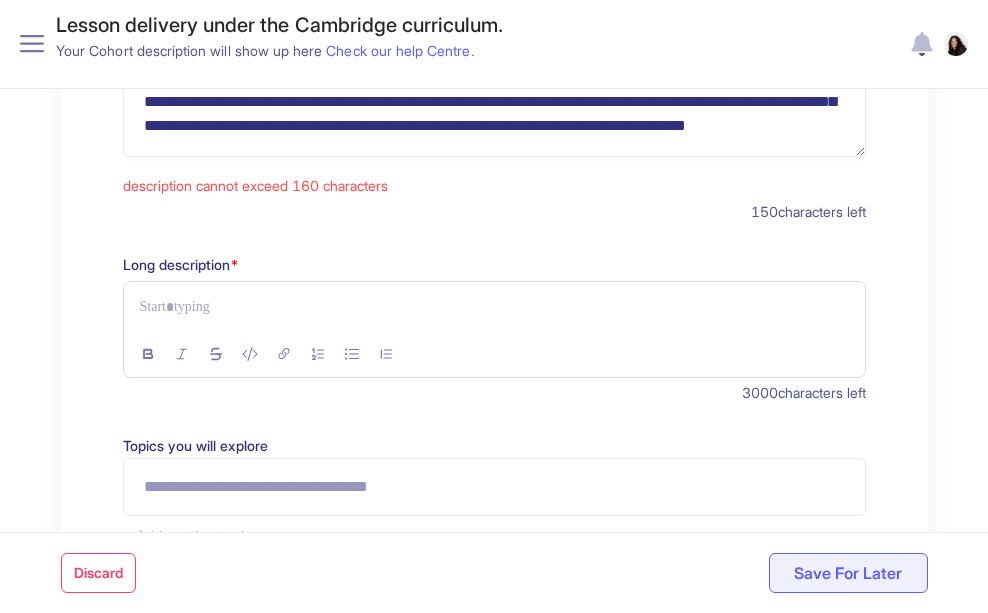 type on "**********" 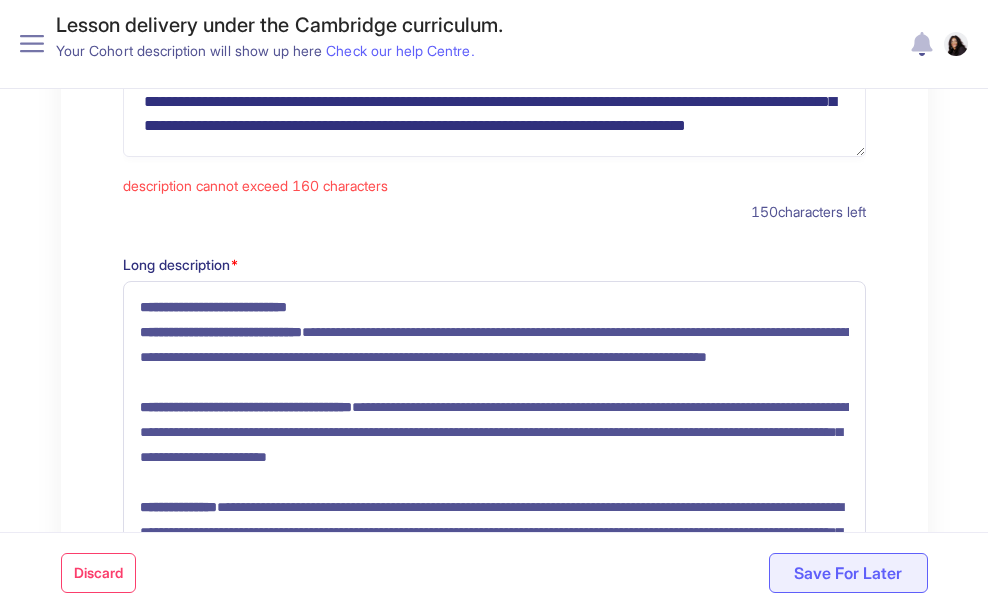 scroll, scrollTop: 0, scrollLeft: 0, axis: both 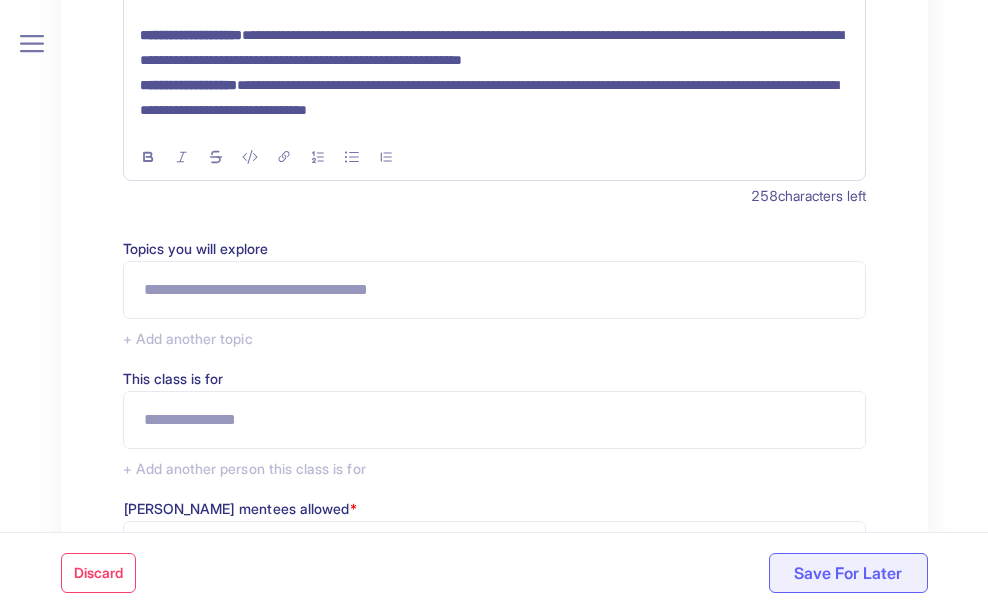 click on "Topics you will explore" at bounding box center (494, 290) 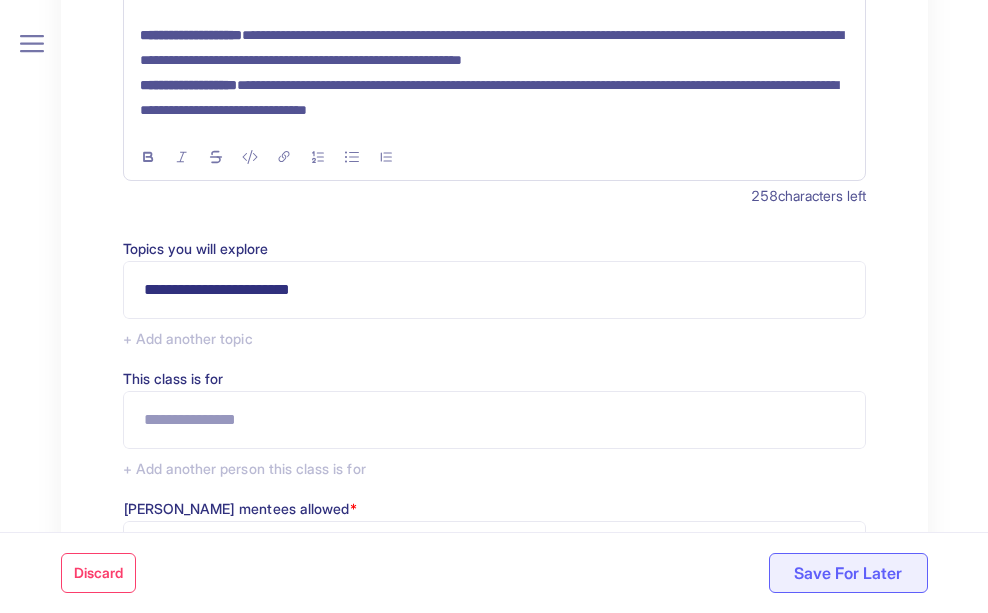 type on "**********" 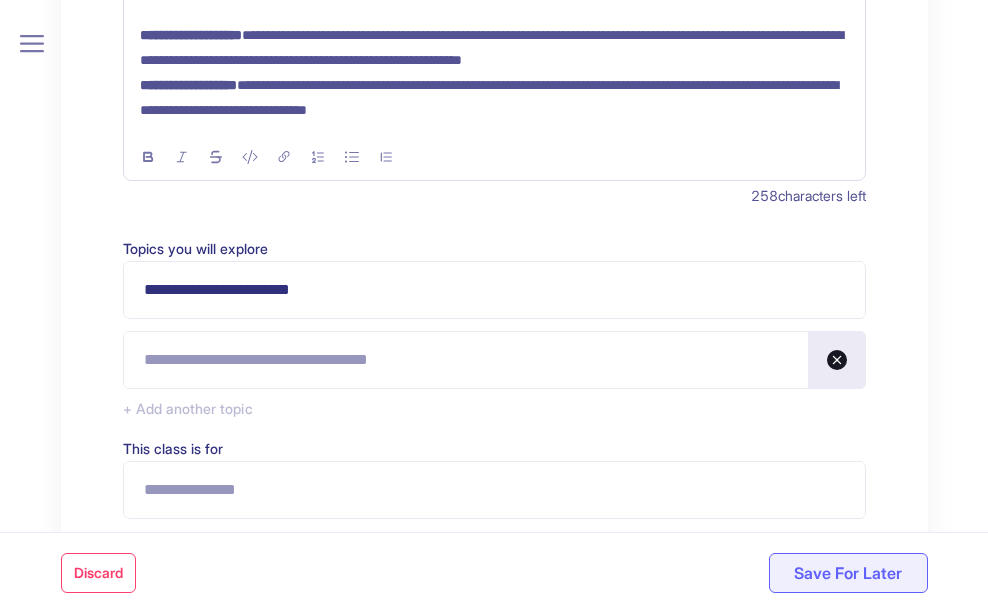 click at bounding box center (494, 360) 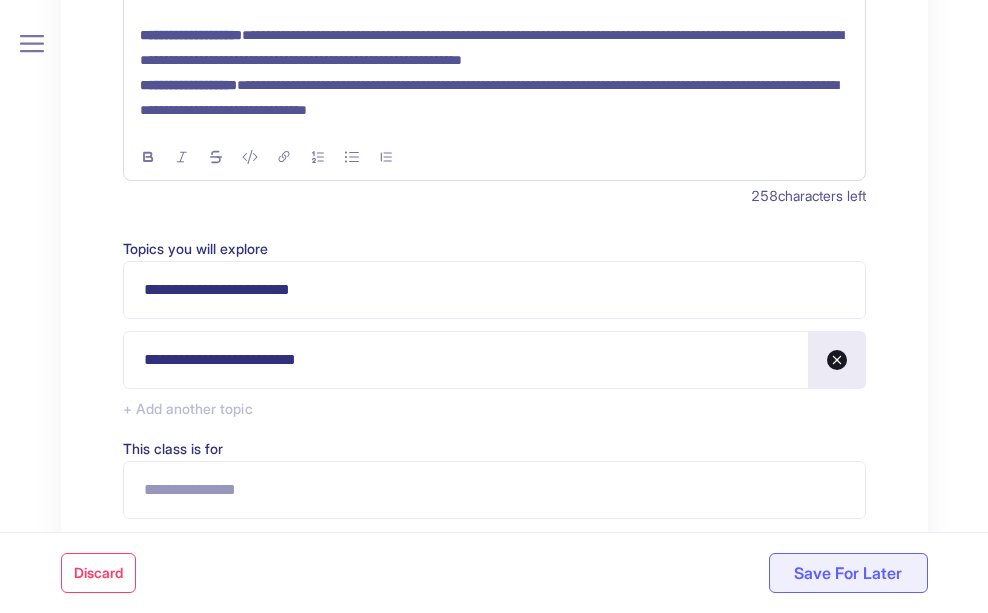 type on "**********" 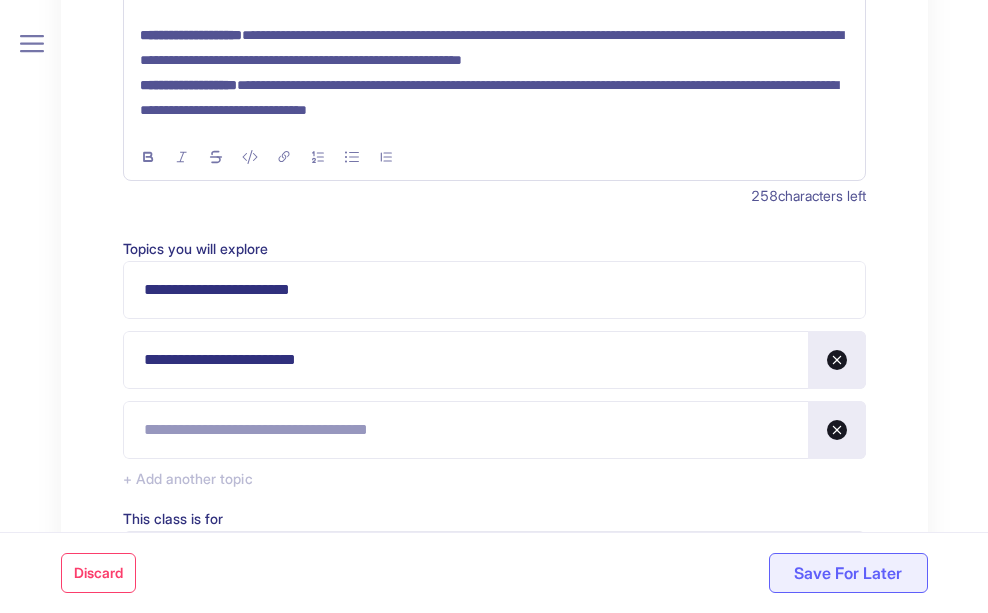 click at bounding box center (494, 430) 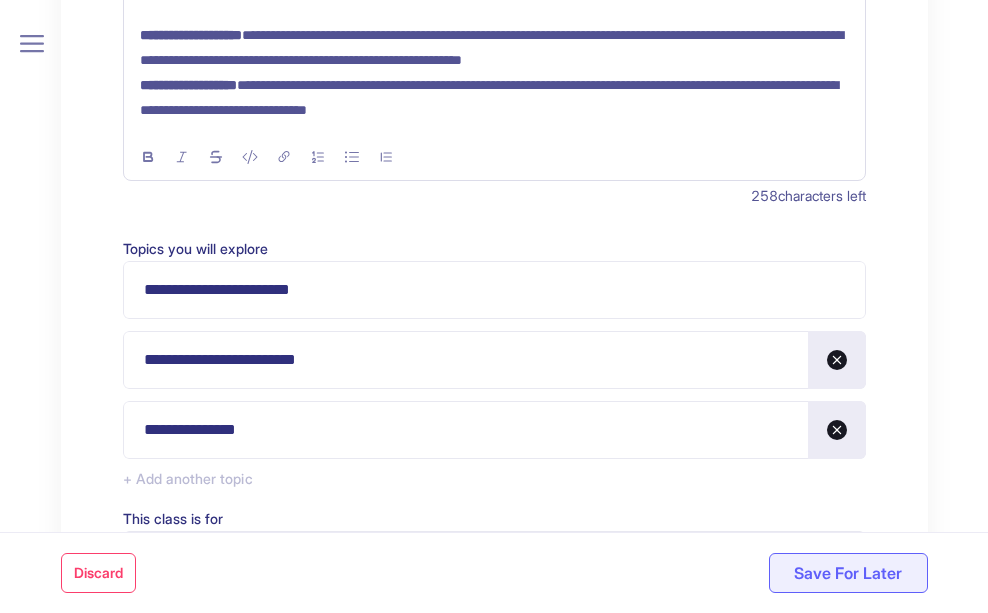 type on "**********" 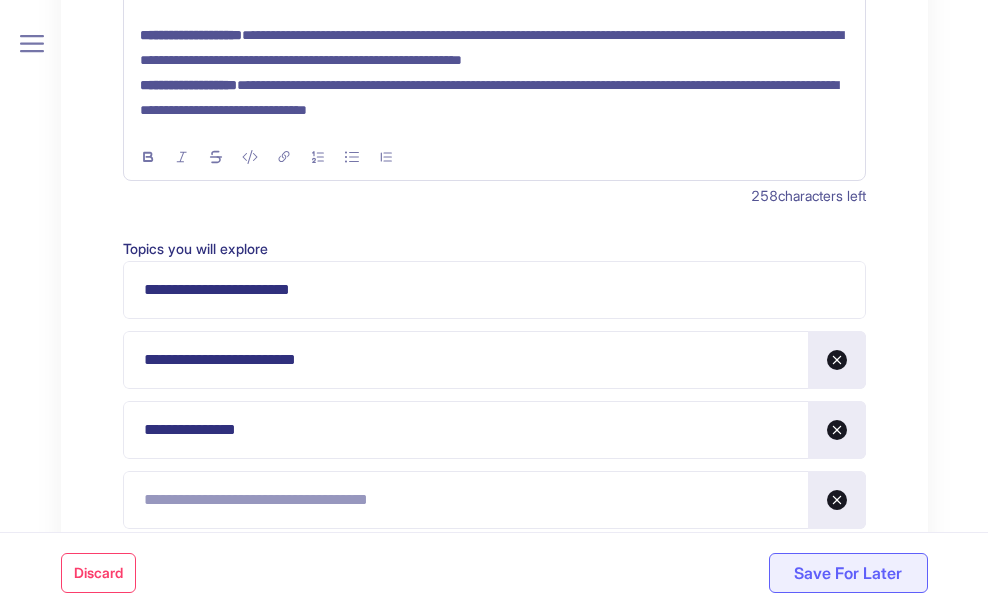 click at bounding box center [494, 500] 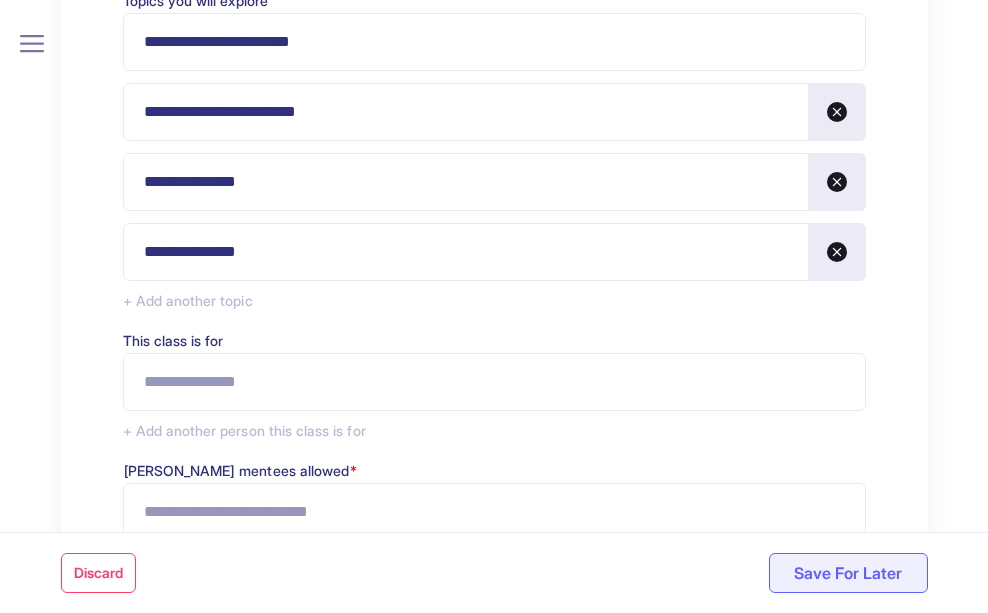 scroll, scrollTop: 1350, scrollLeft: 0, axis: vertical 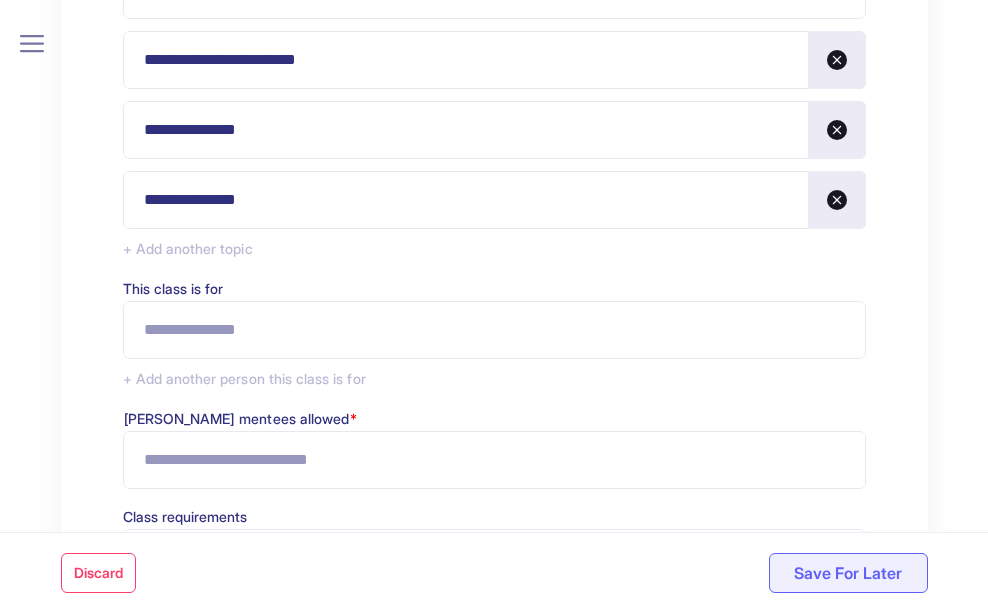 type on "**********" 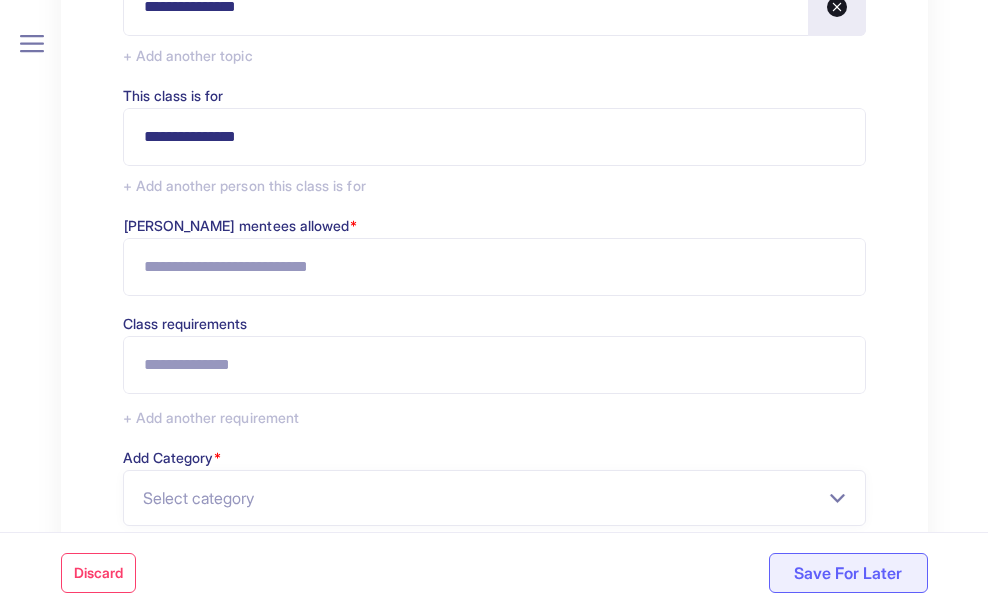 scroll, scrollTop: 1550, scrollLeft: 0, axis: vertical 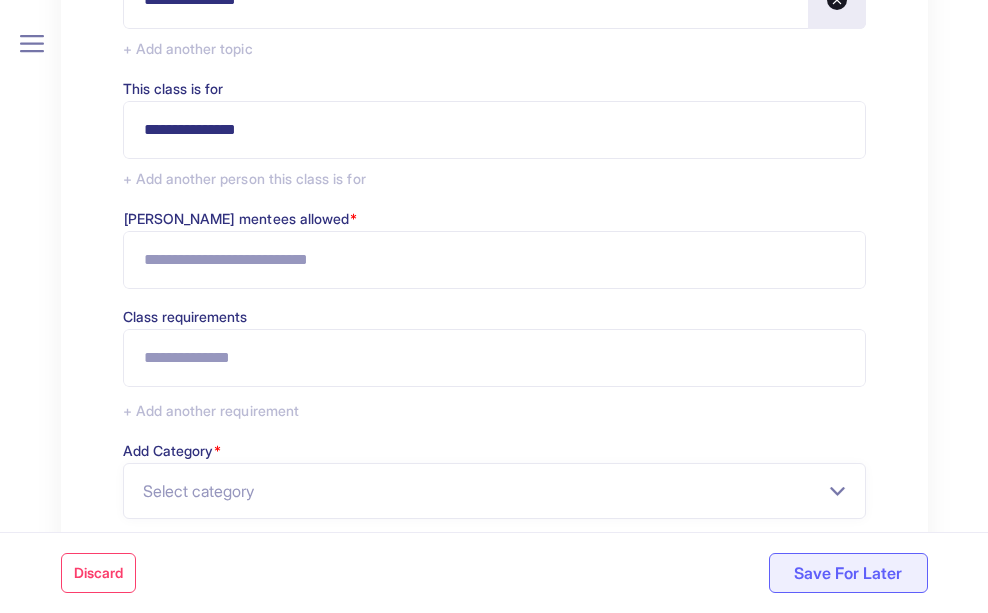 type on "**********" 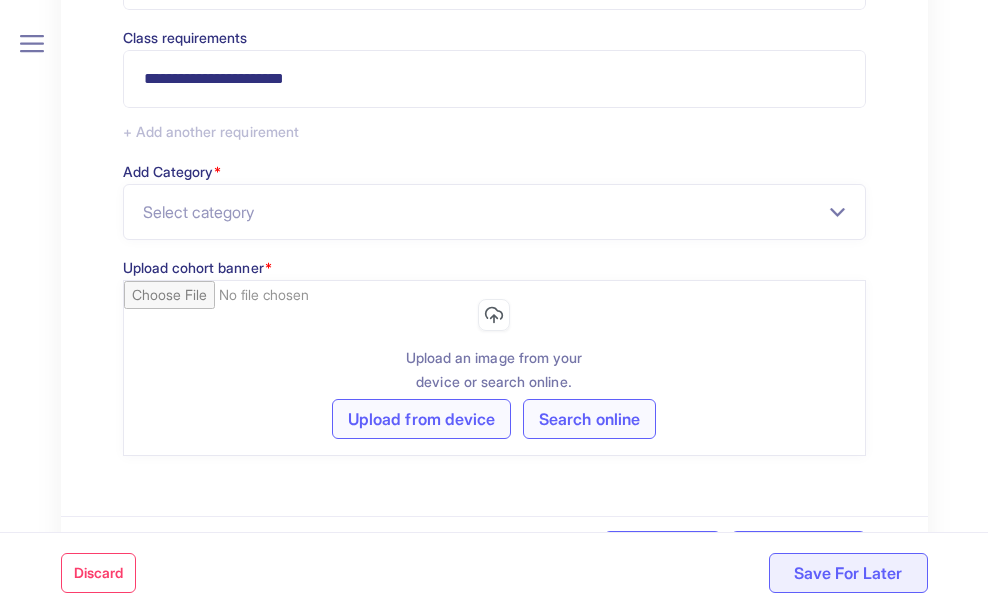 scroll, scrollTop: 1850, scrollLeft: 0, axis: vertical 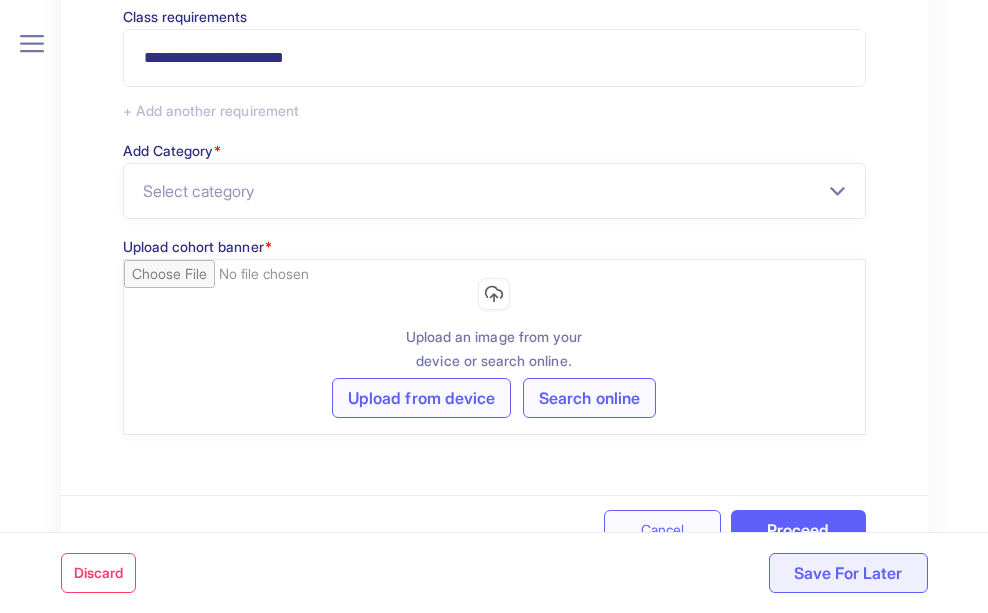 type on "**********" 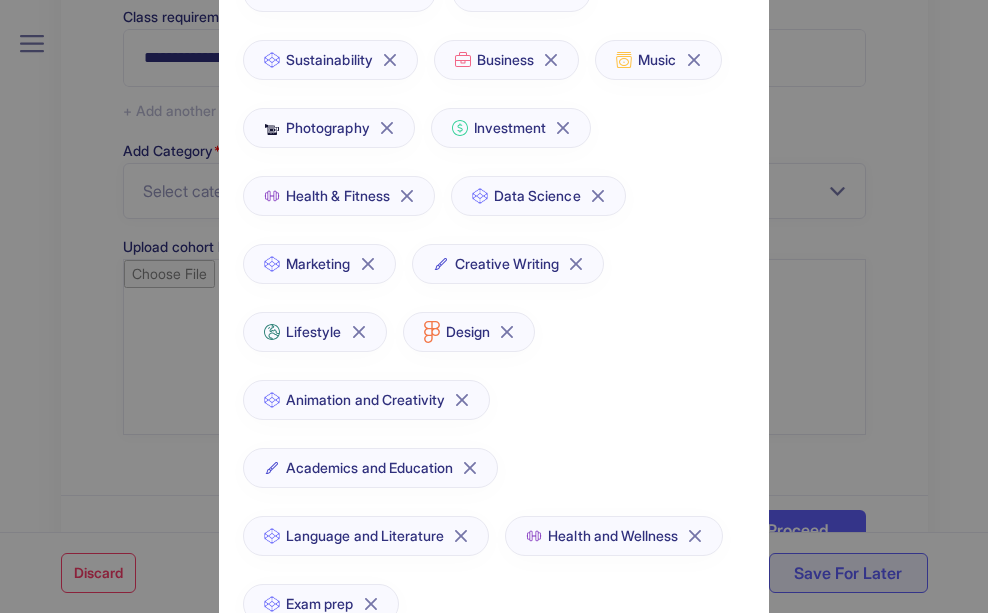 scroll, scrollTop: 276, scrollLeft: 0, axis: vertical 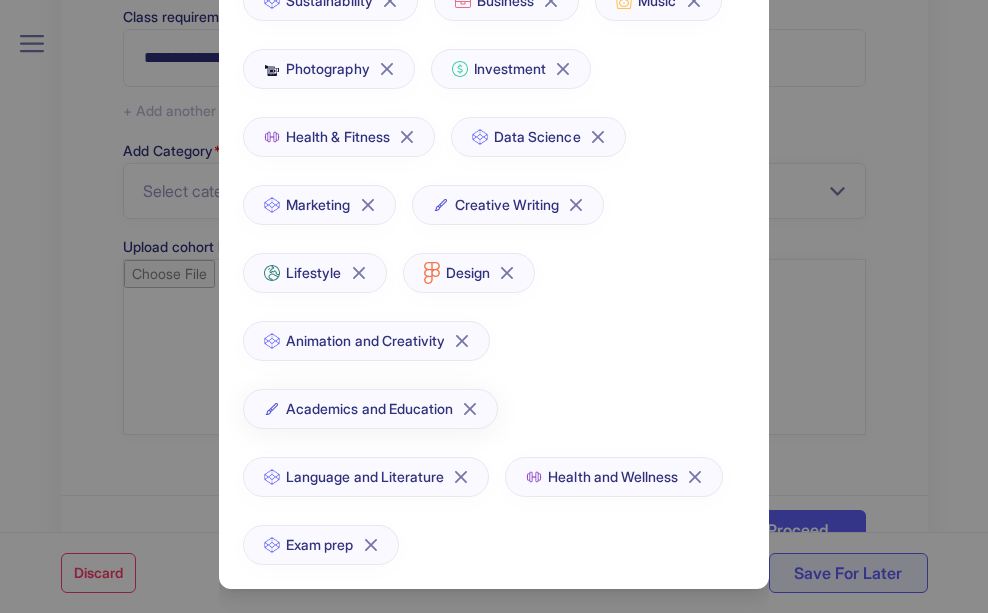 click on "Academics and Education" at bounding box center (369, 409) 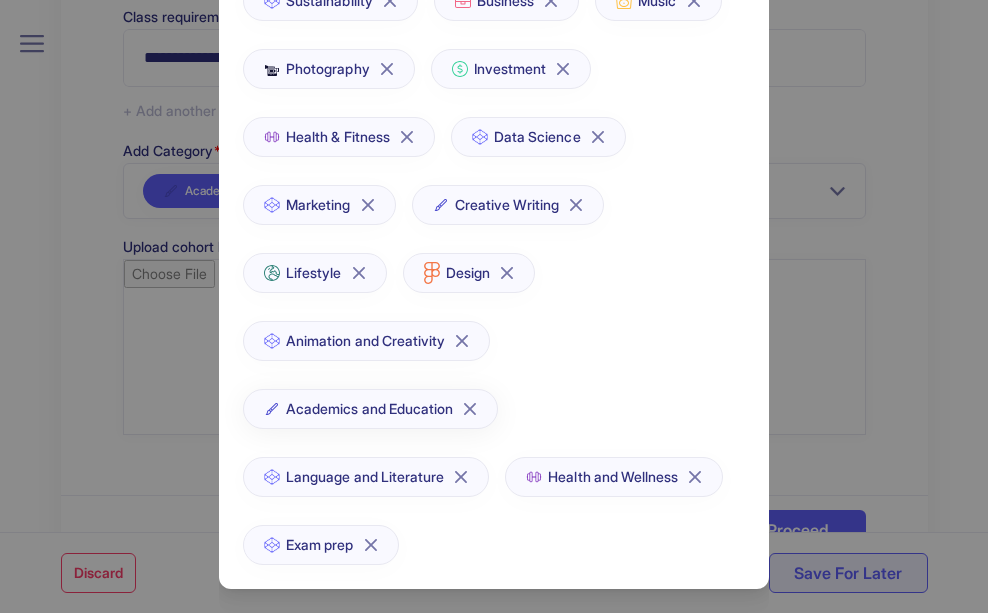 scroll, scrollTop: 176, scrollLeft: 0, axis: vertical 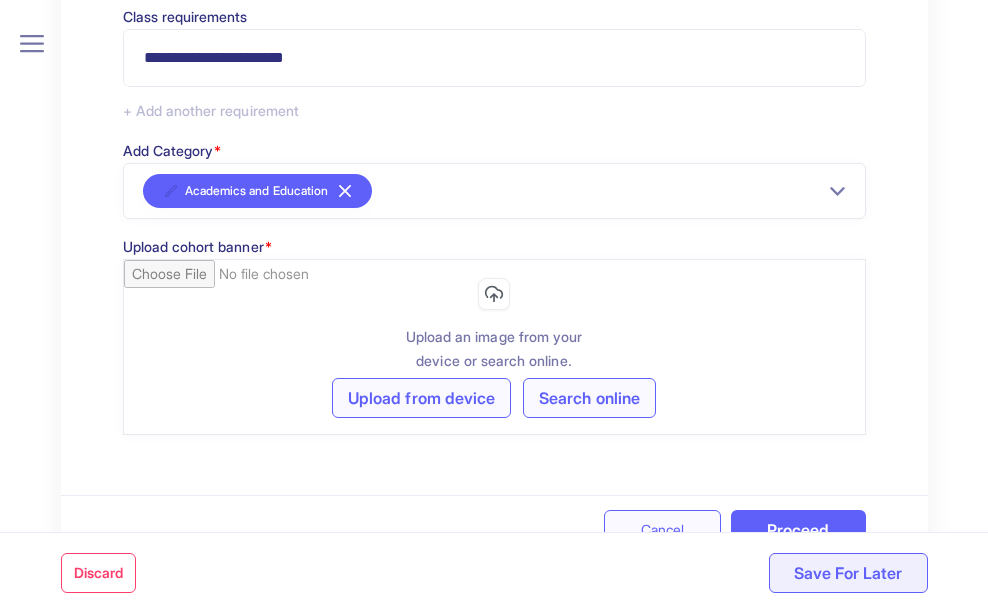 click on "Search online" at bounding box center [589, 398] 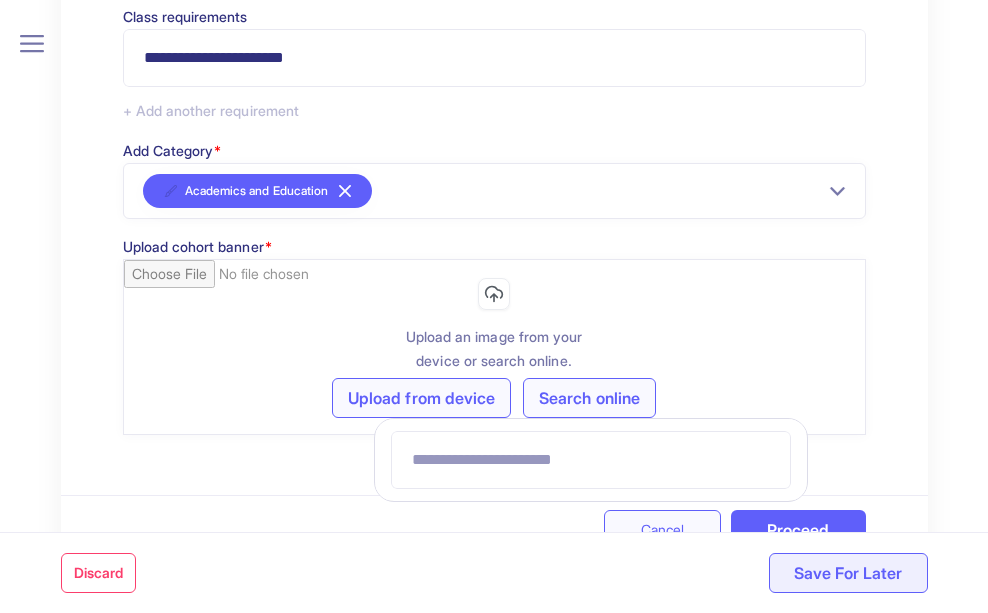 click at bounding box center [591, 460] 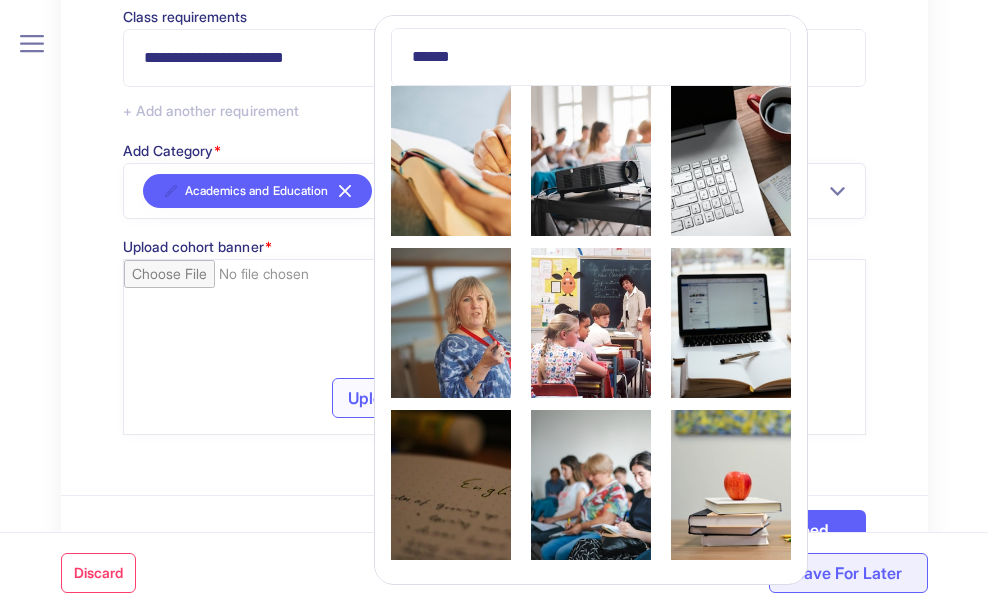 type on "******" 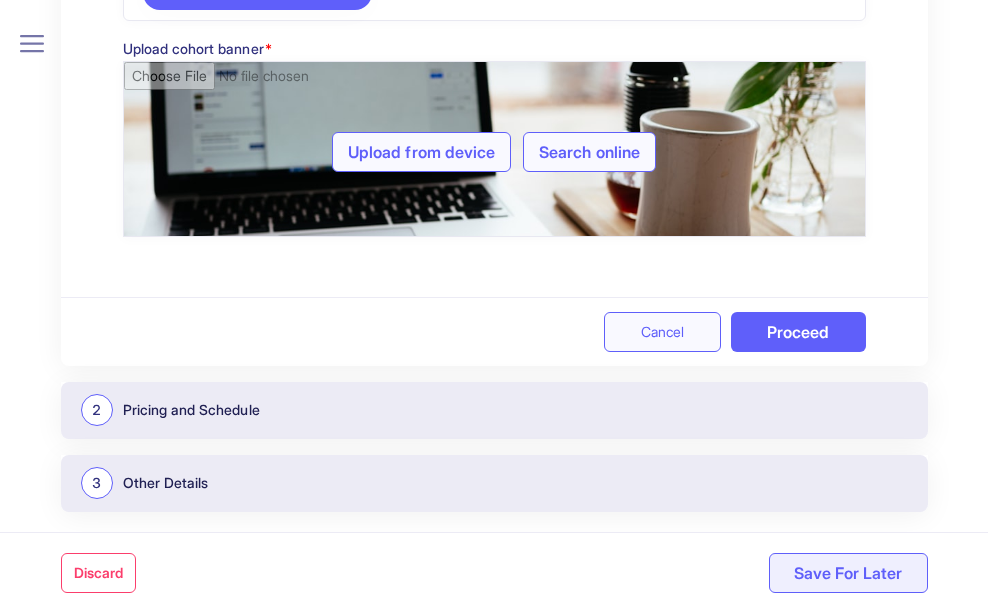 scroll, scrollTop: 2050, scrollLeft: 0, axis: vertical 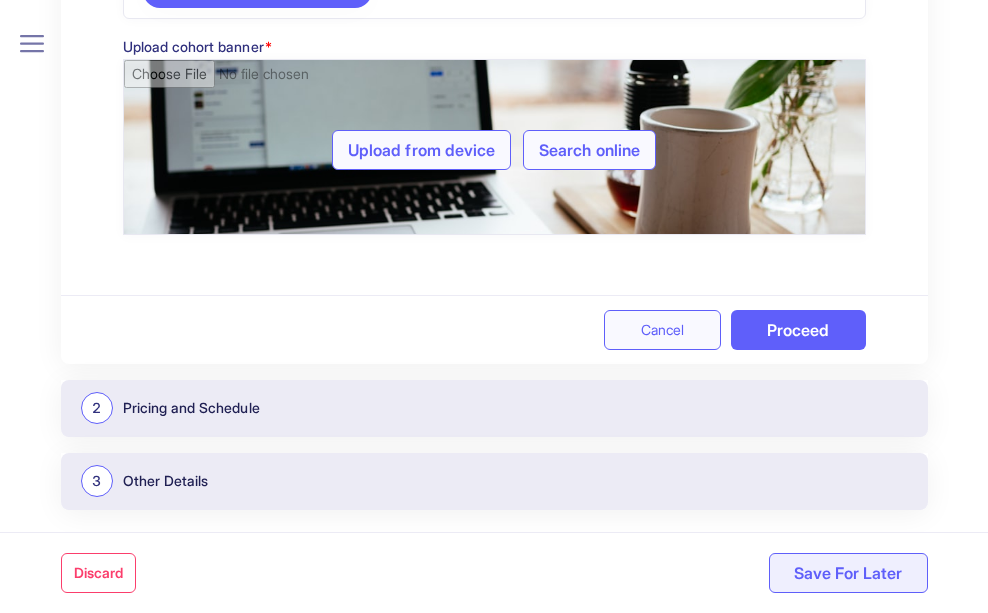 click on "Proceed" at bounding box center (798, 330) 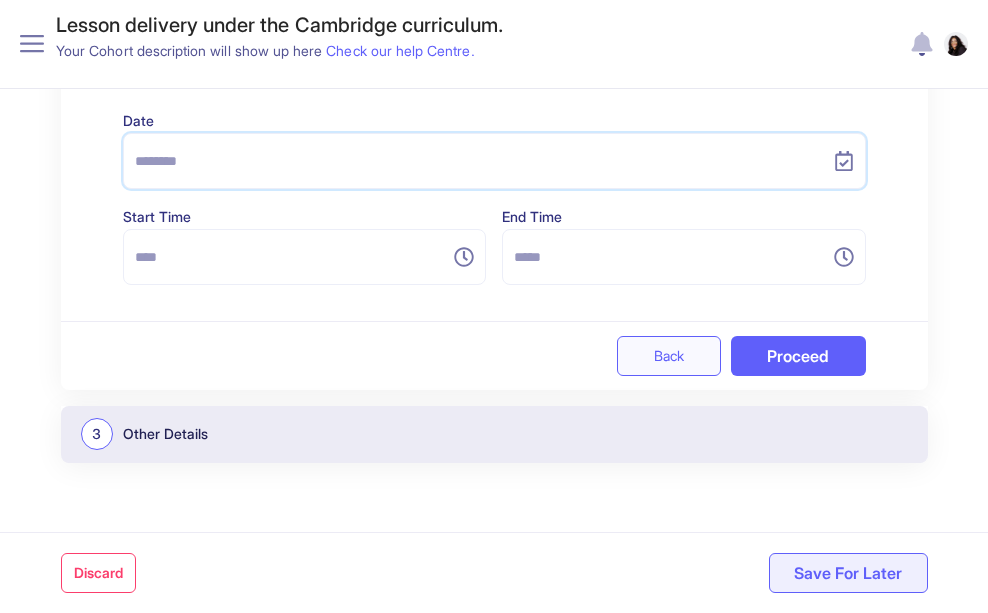 click at bounding box center [482, 161] 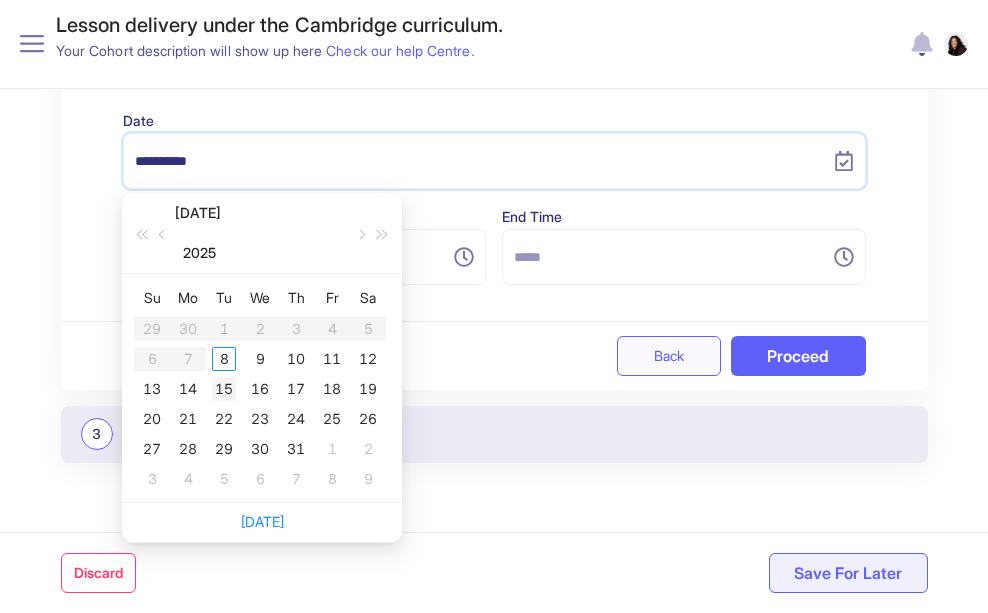 type on "**********" 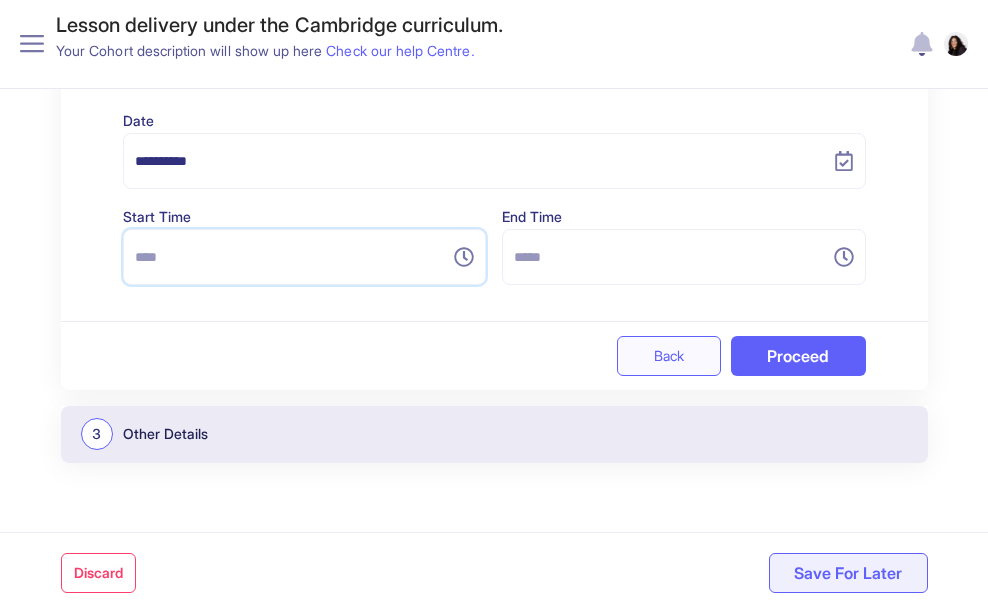 click at bounding box center (293, 257) 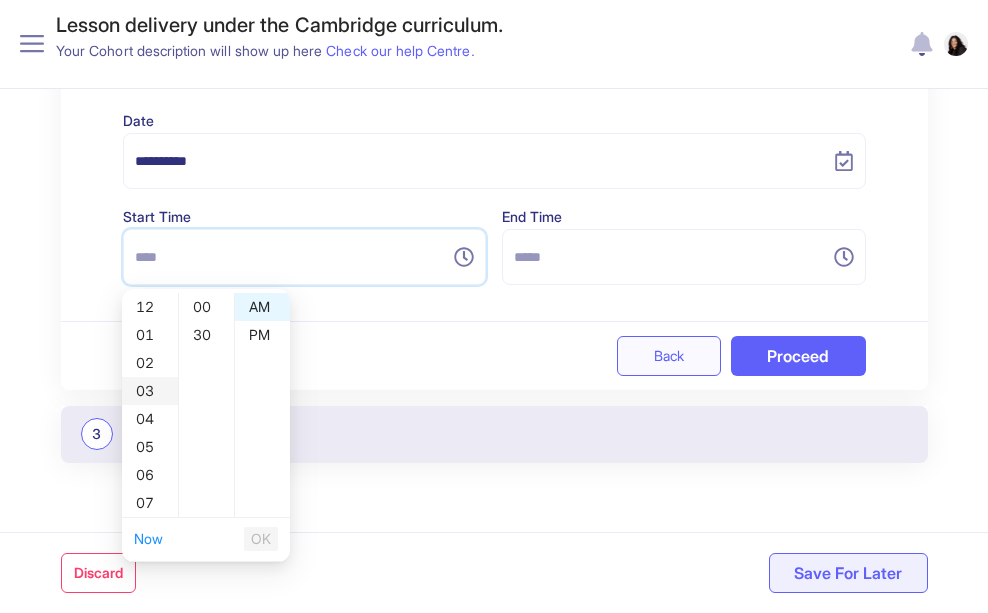 click on "03" at bounding box center (150, 391) 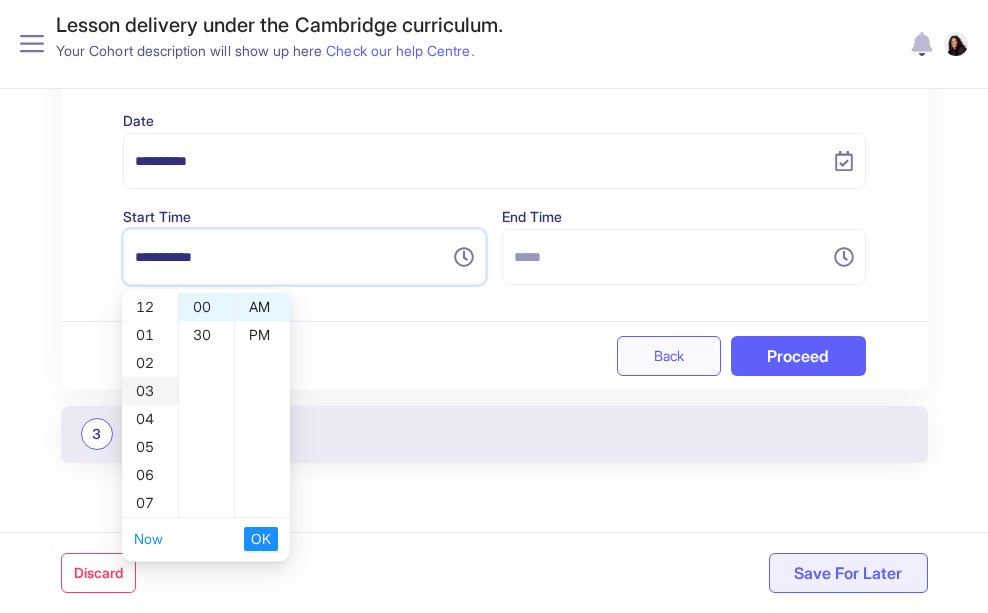 scroll, scrollTop: 84, scrollLeft: 0, axis: vertical 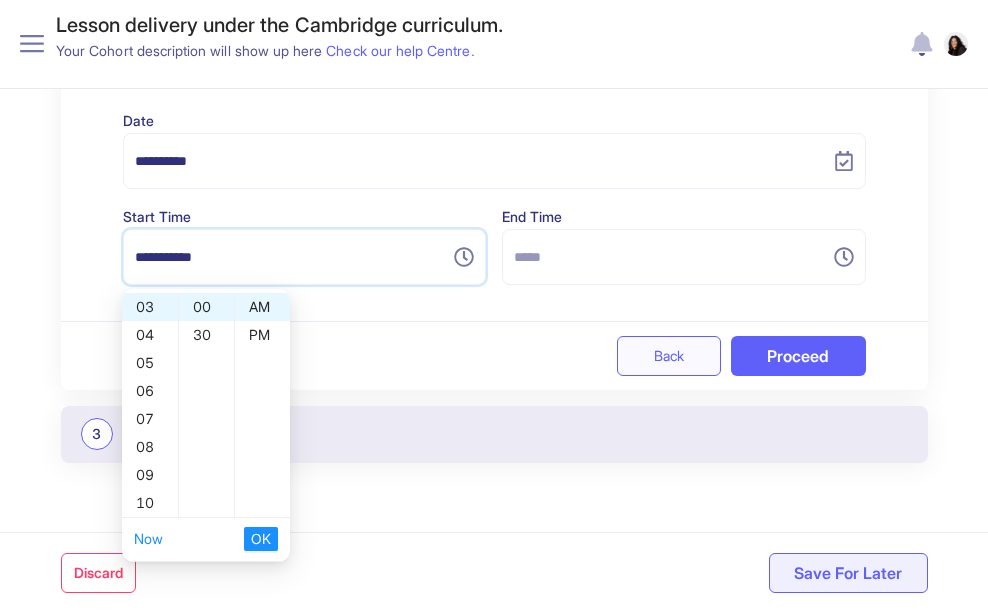 type 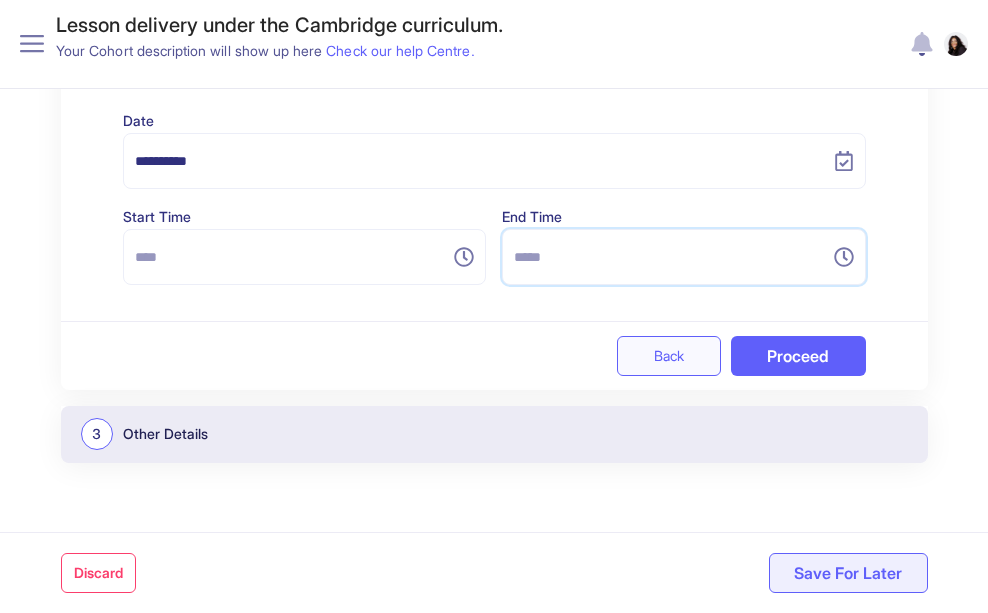 click at bounding box center [672, 257] 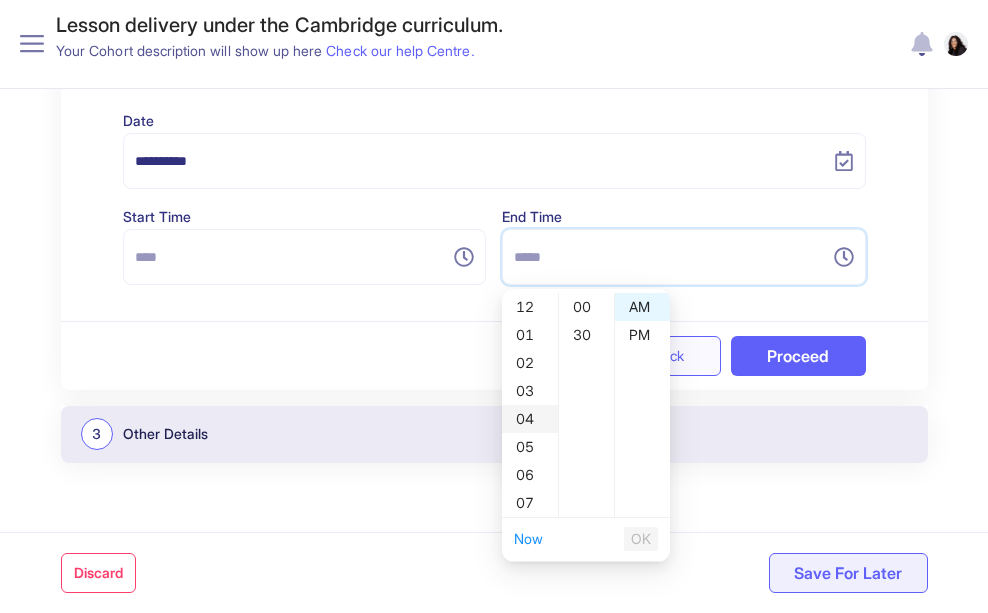 click on "04" at bounding box center (530, 419) 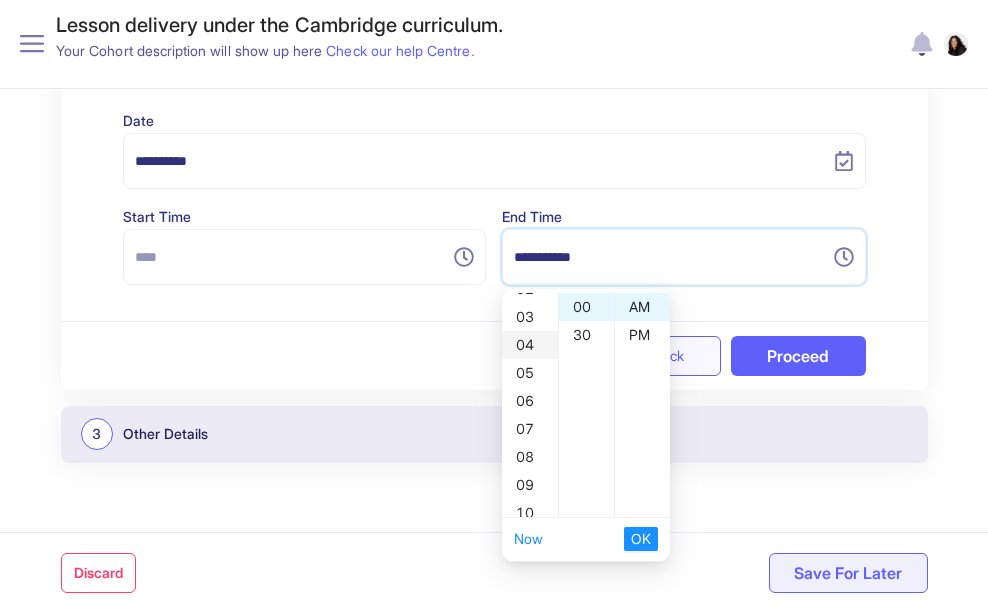 scroll, scrollTop: 112, scrollLeft: 0, axis: vertical 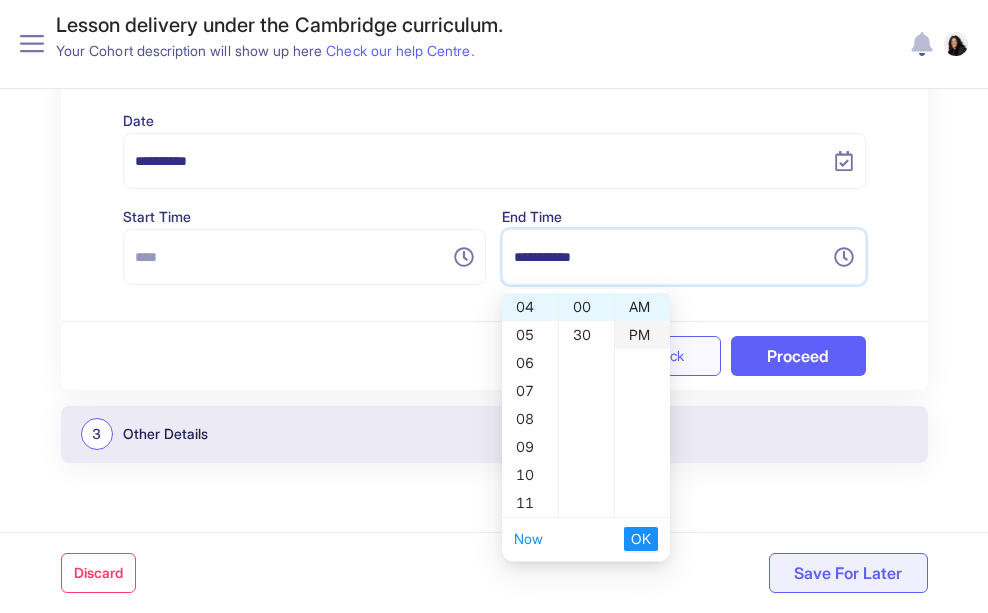 click on "PM" at bounding box center [642, 335] 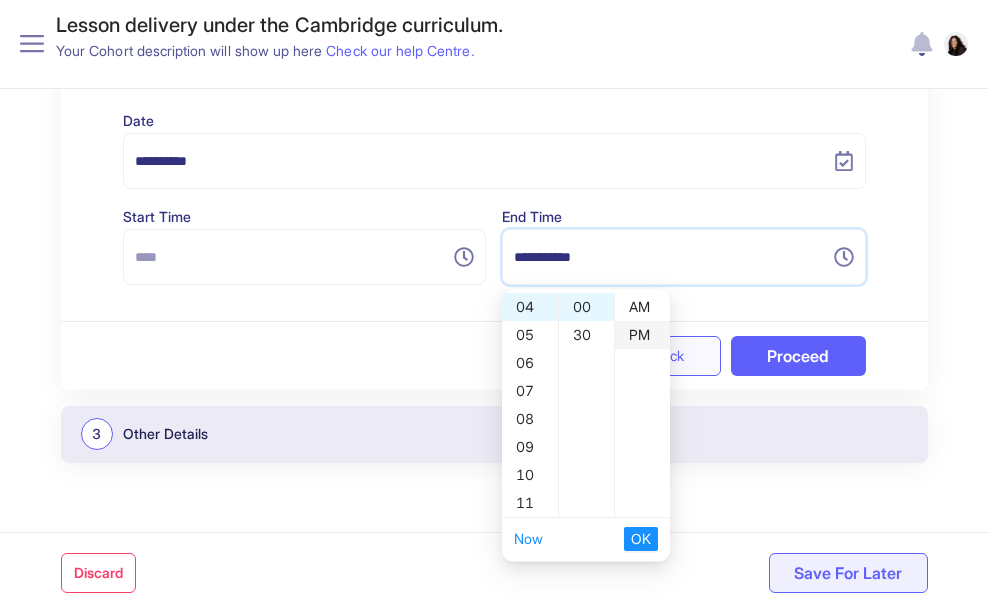 scroll, scrollTop: 28, scrollLeft: 0, axis: vertical 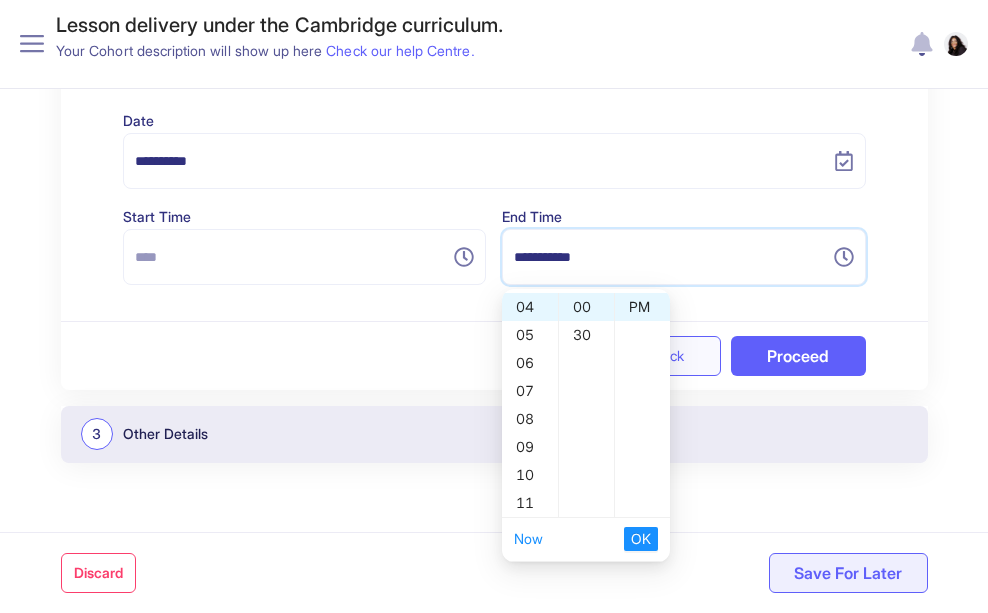 type 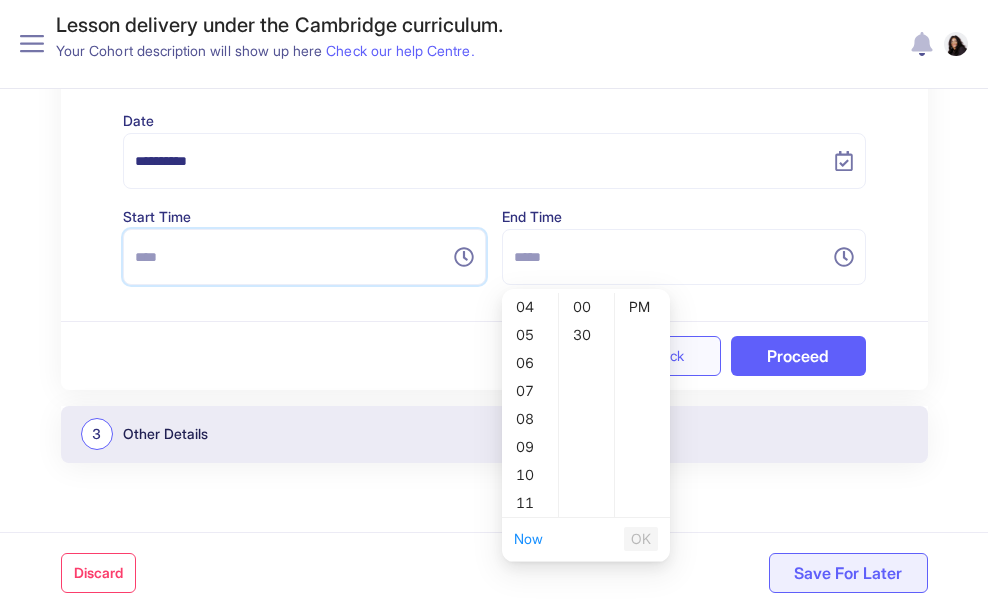 click at bounding box center [293, 257] 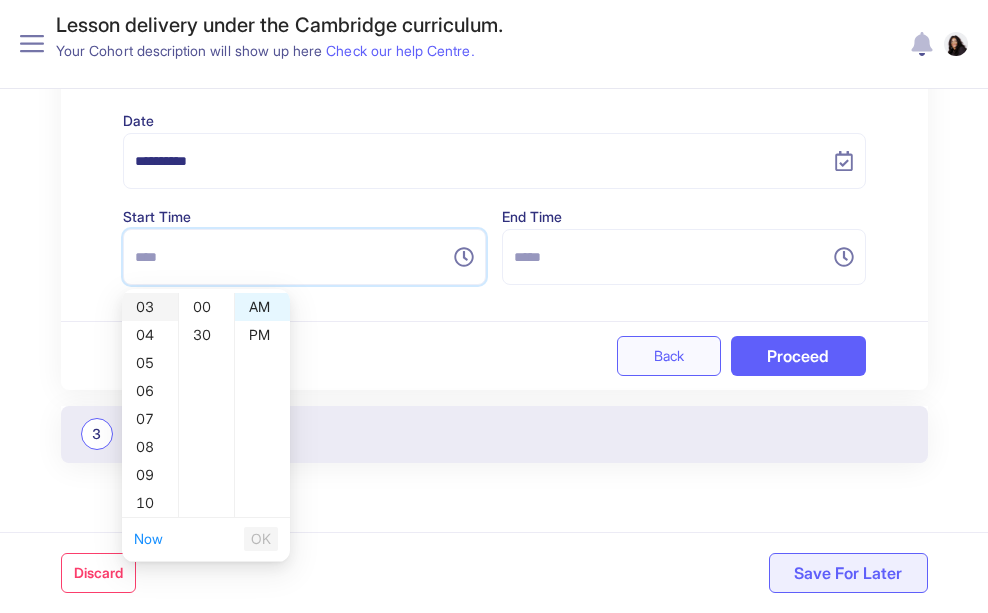click on "03" at bounding box center [150, 307] 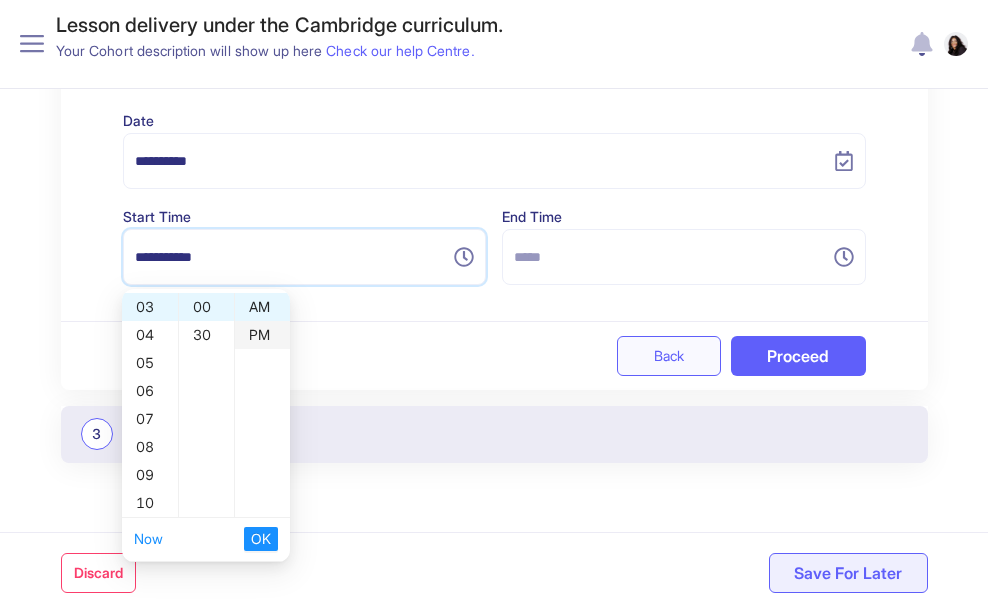click on "PM" at bounding box center (262, 335) 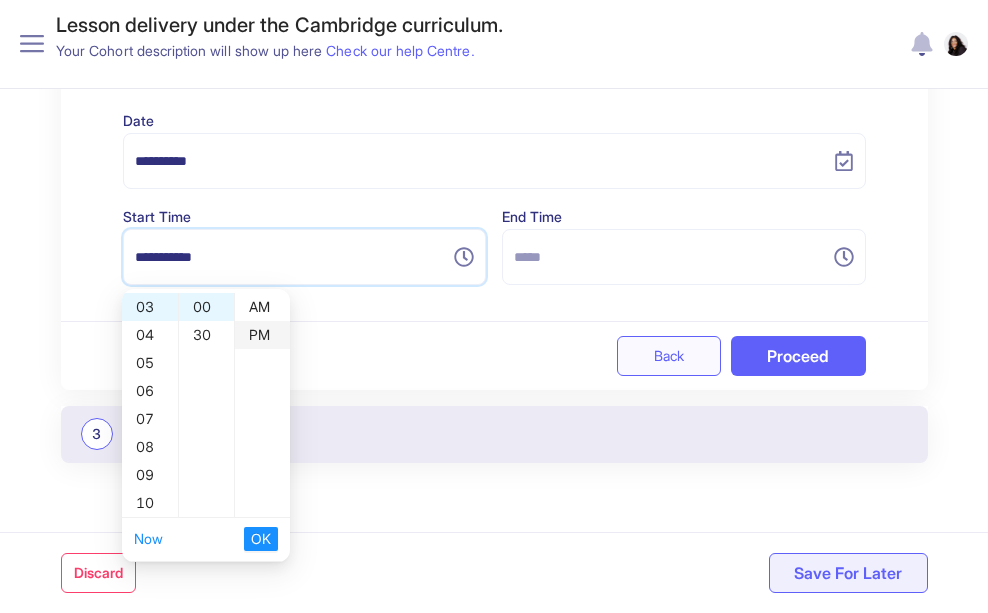 type on "**********" 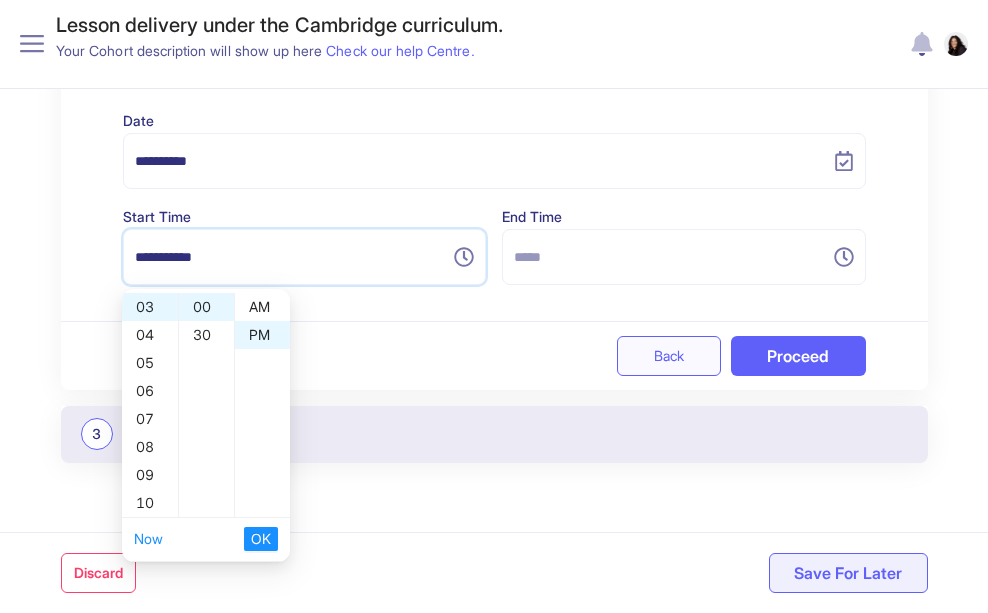 scroll, scrollTop: 28, scrollLeft: 0, axis: vertical 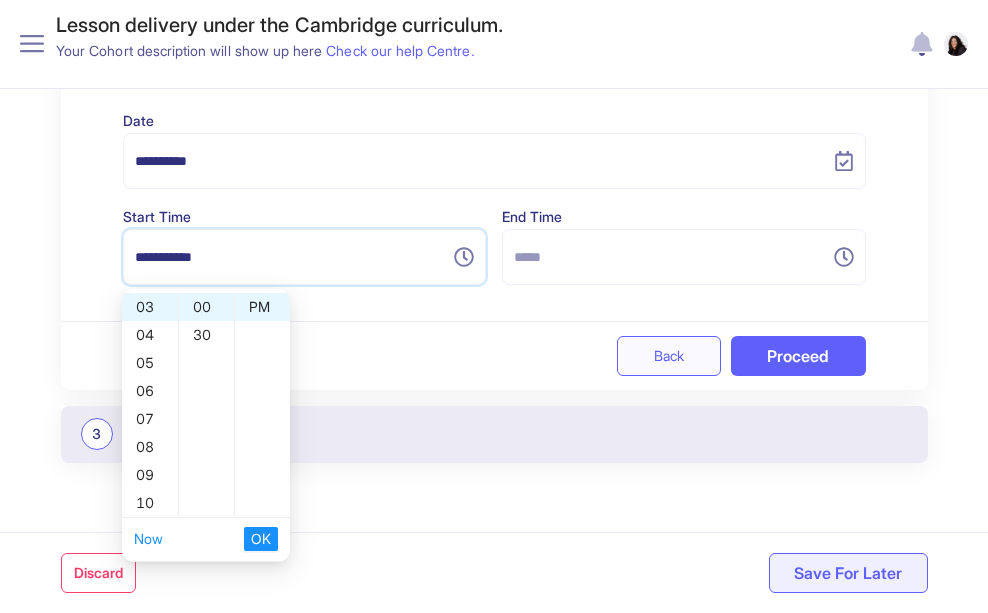 click on "OK" at bounding box center [261, 539] 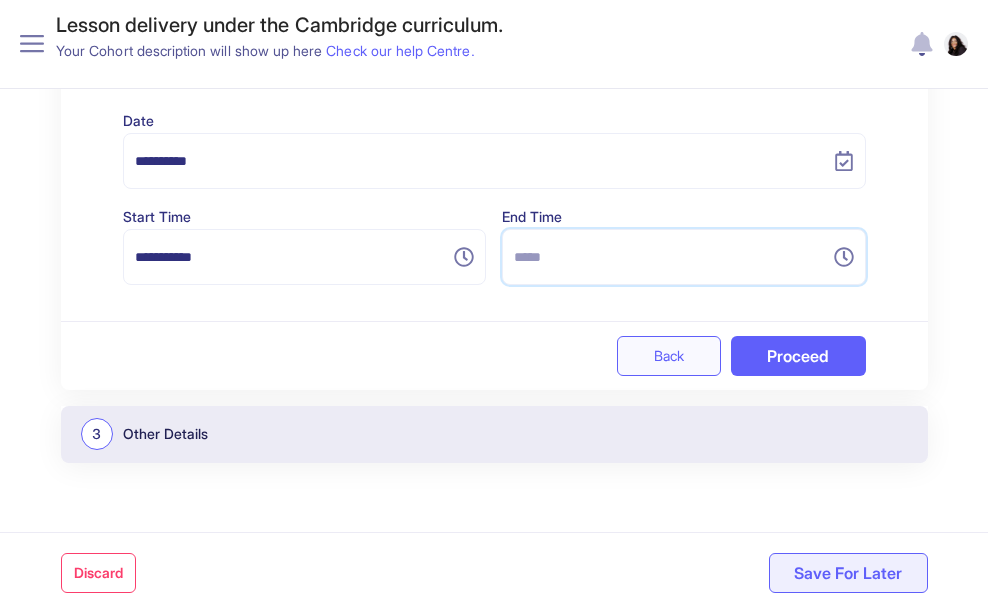 click at bounding box center [672, 257] 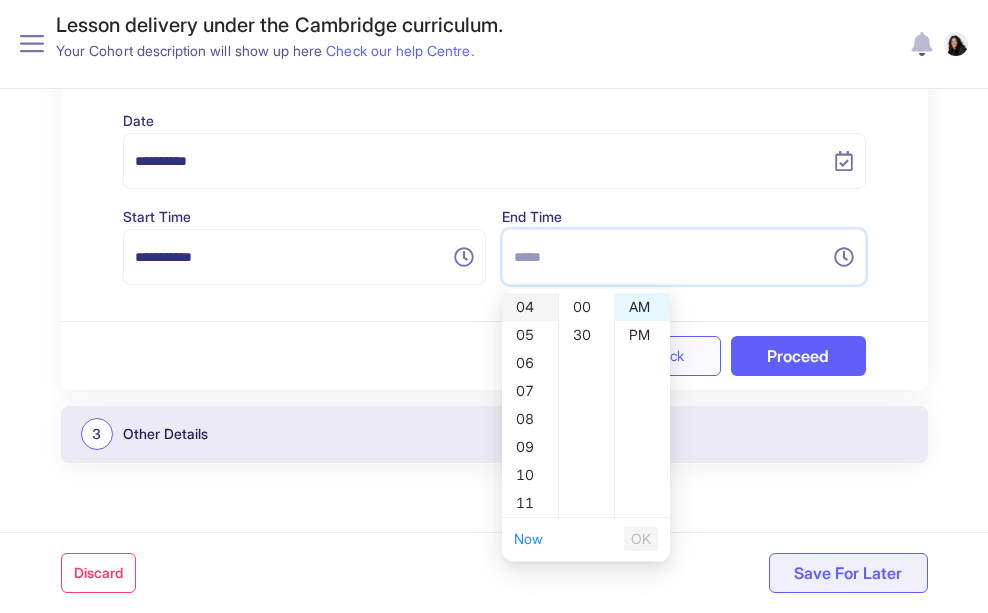 click on "04" at bounding box center (530, 307) 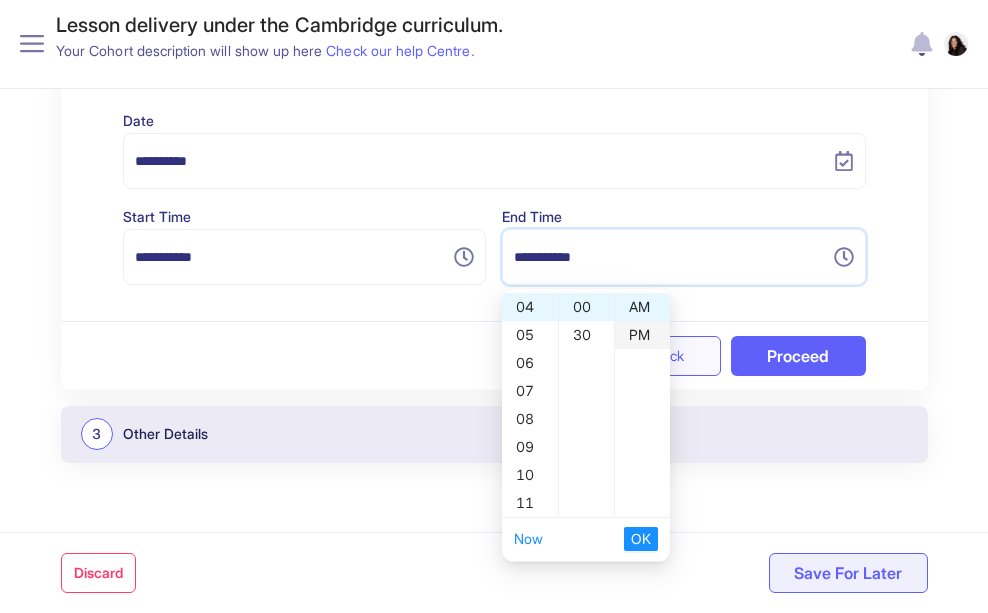 click on "PM" at bounding box center (642, 335) 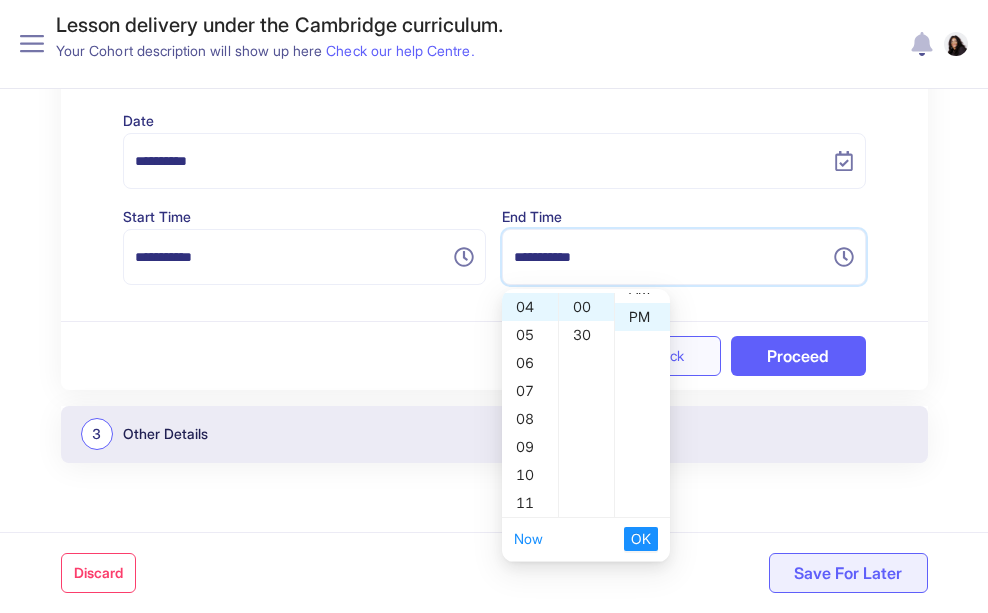 scroll, scrollTop: 28, scrollLeft: 0, axis: vertical 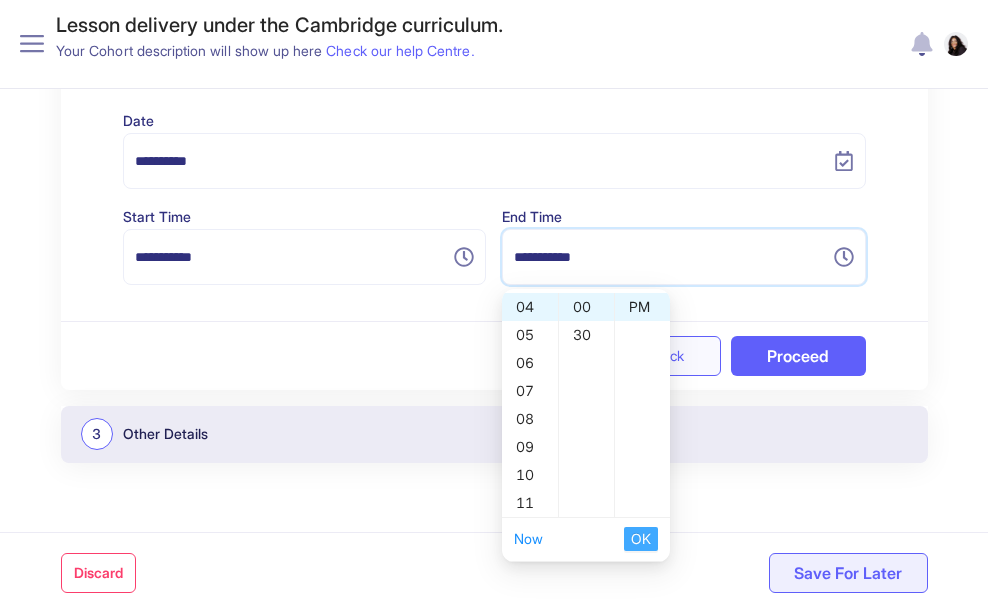 click on "OK" at bounding box center (641, 539) 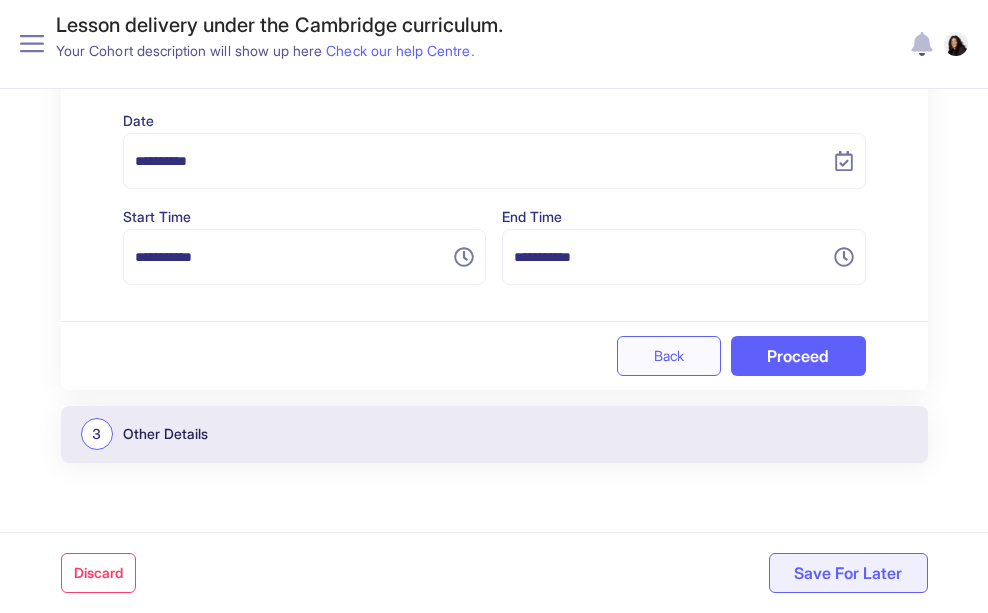 click on "Other Details" at bounding box center [166, 434] 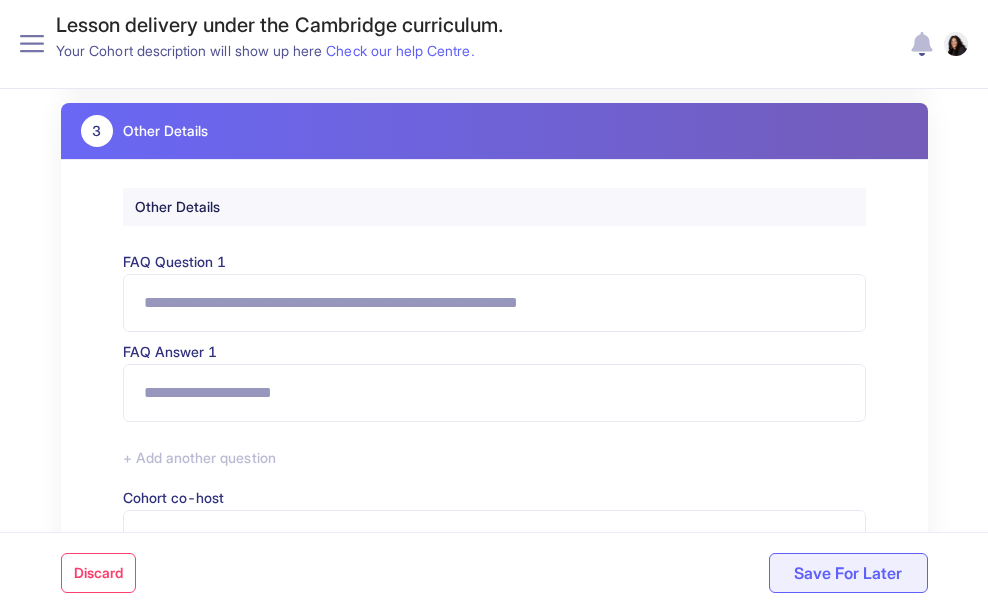 scroll, scrollTop: 295, scrollLeft: 0, axis: vertical 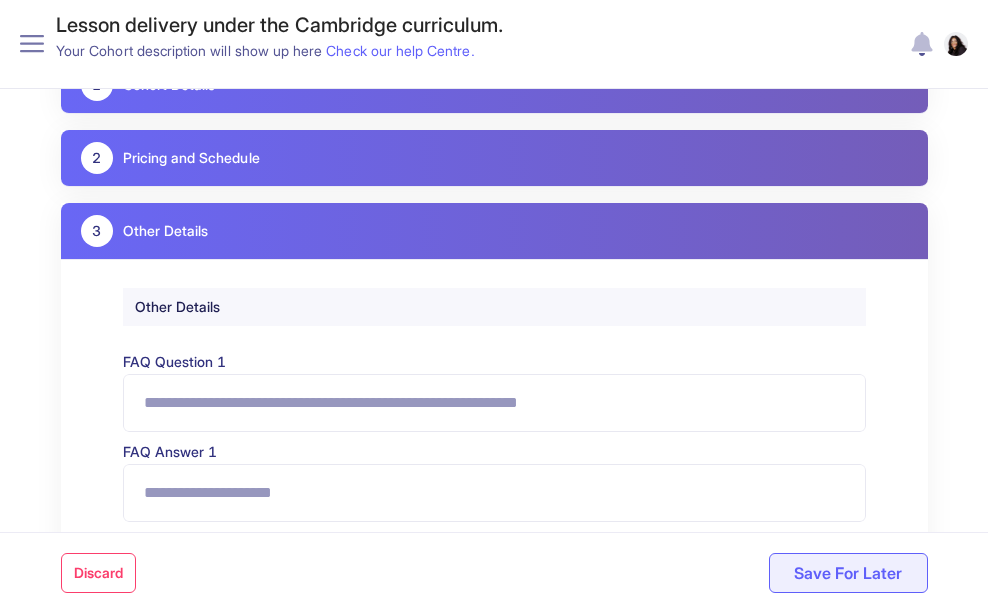 click on "Pricing and Schedule" at bounding box center [191, 158] 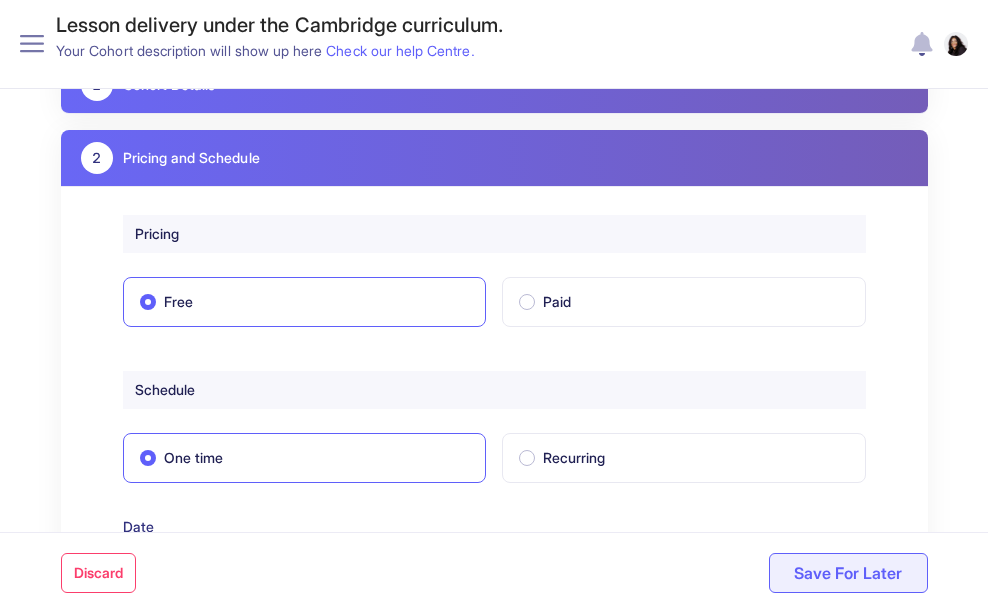 click on "Save For Later" at bounding box center (848, 573) 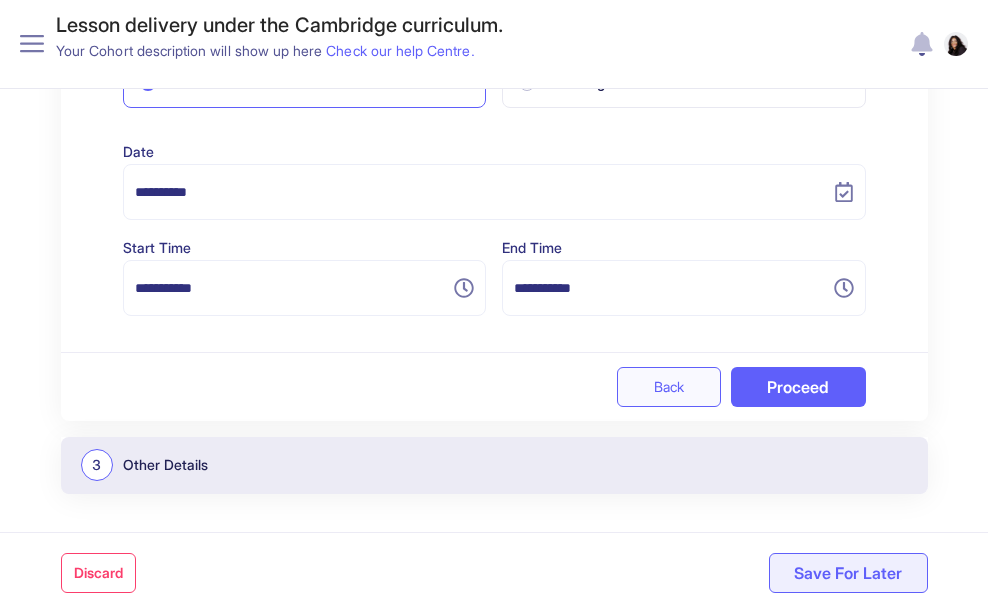 scroll, scrollTop: 701, scrollLeft: 0, axis: vertical 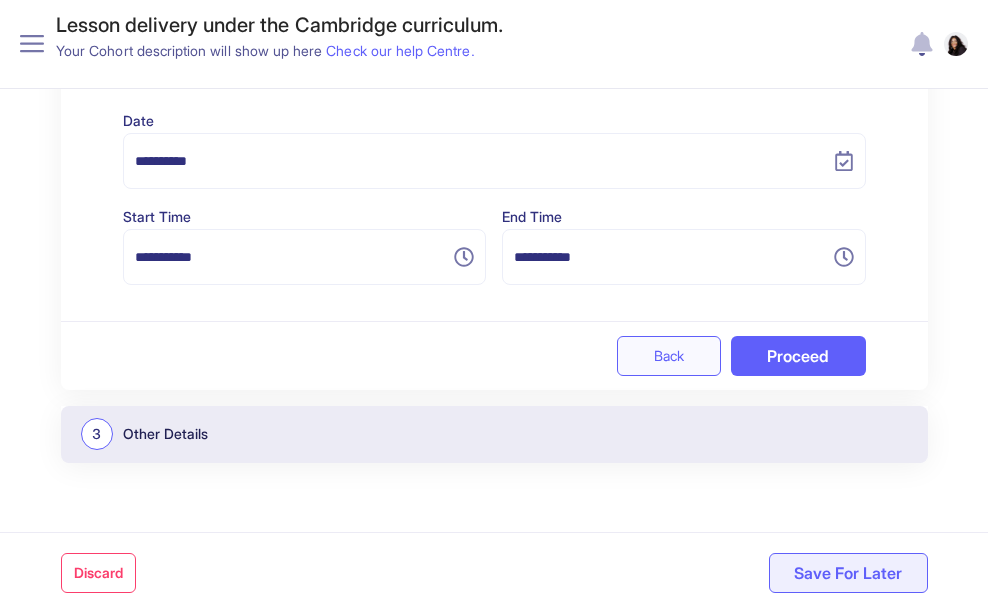 click on "Other Details" at bounding box center (166, 434) 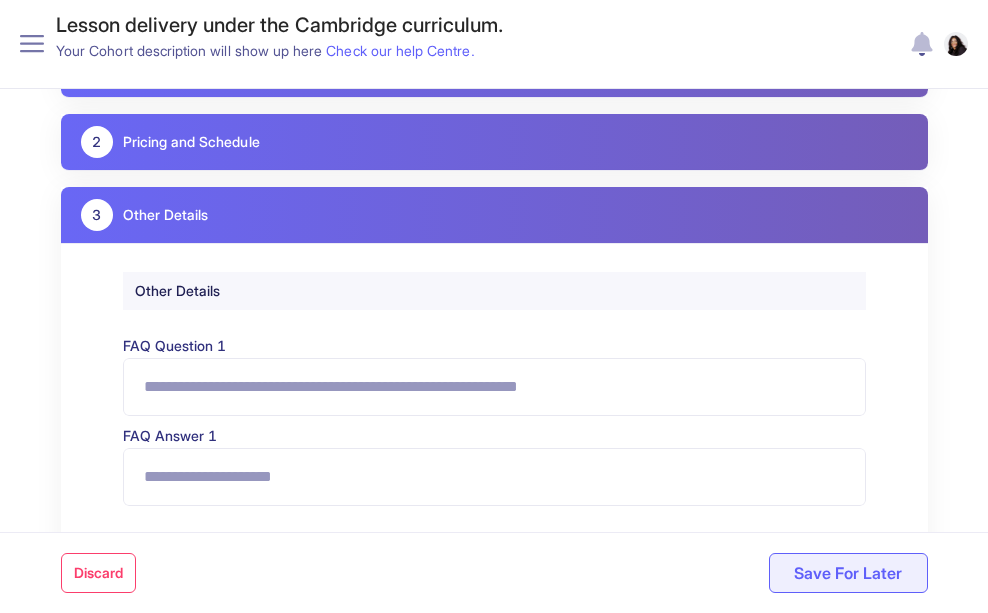 scroll, scrollTop: 295, scrollLeft: 0, axis: vertical 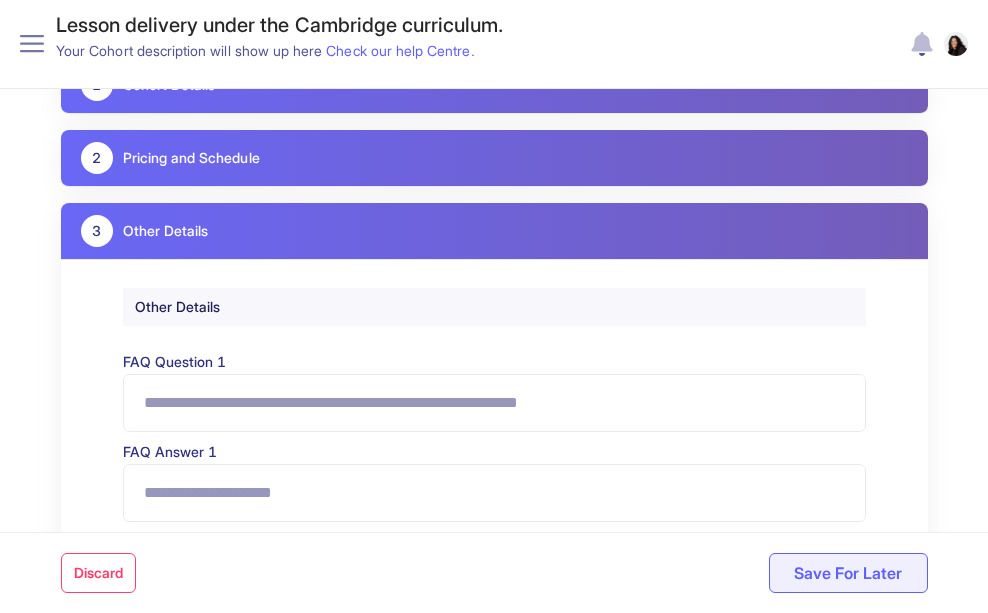 click on "FAQ Question 1" at bounding box center (494, 403) 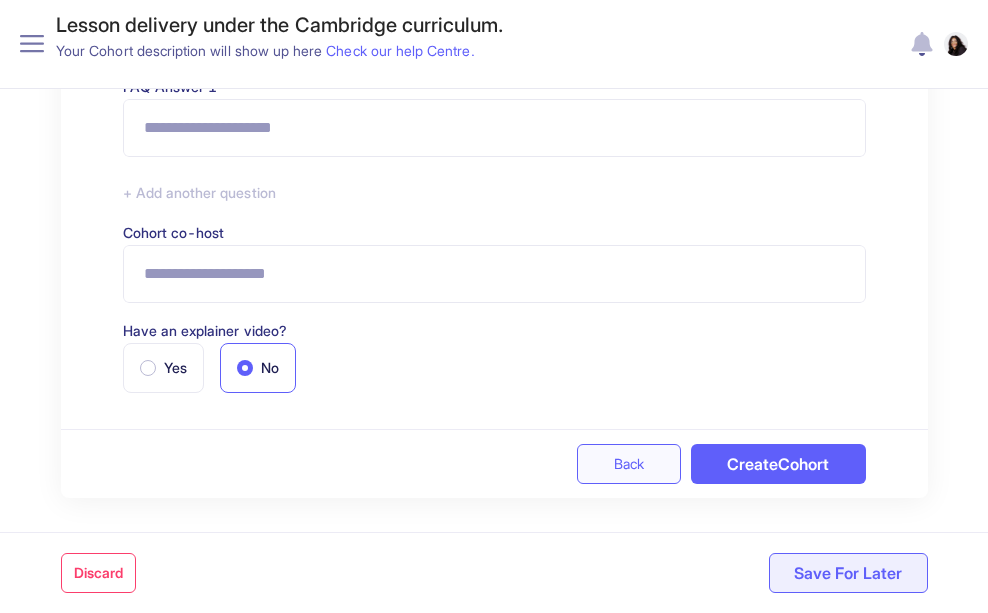 scroll, scrollTop: 695, scrollLeft: 0, axis: vertical 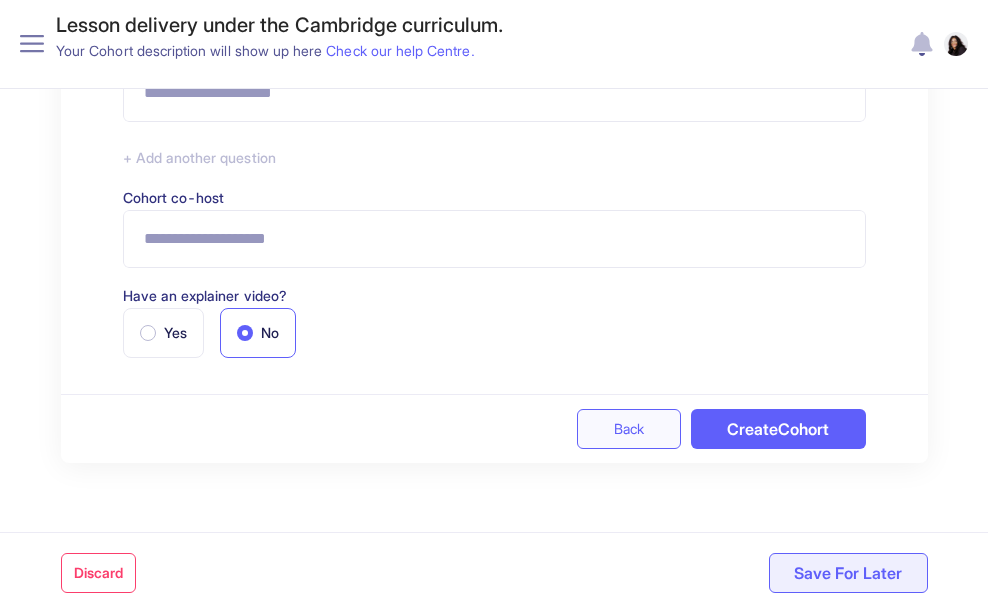 click on "Create  Cohort" at bounding box center [778, 429] 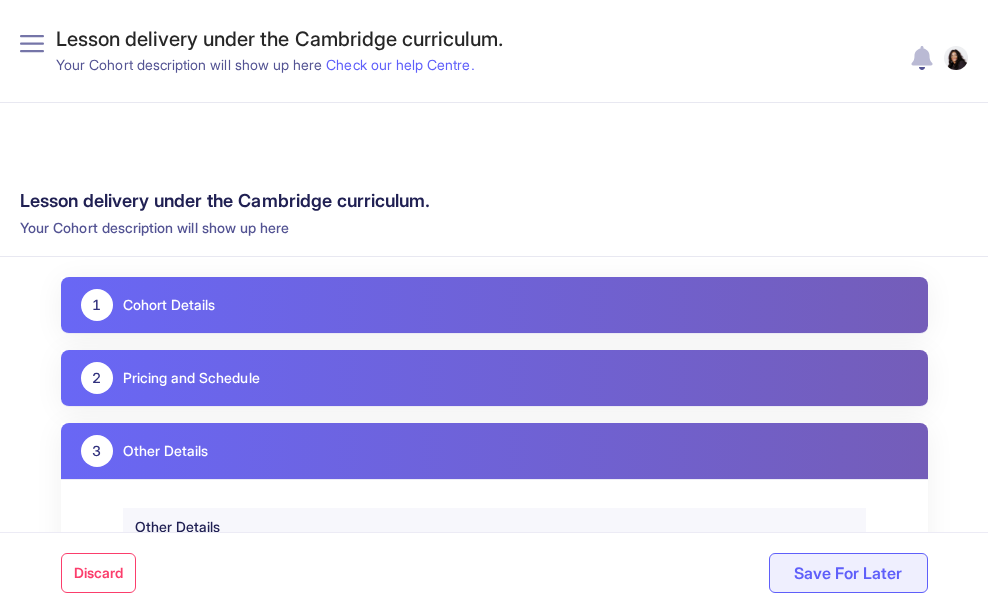 scroll, scrollTop: 200, scrollLeft: 0, axis: vertical 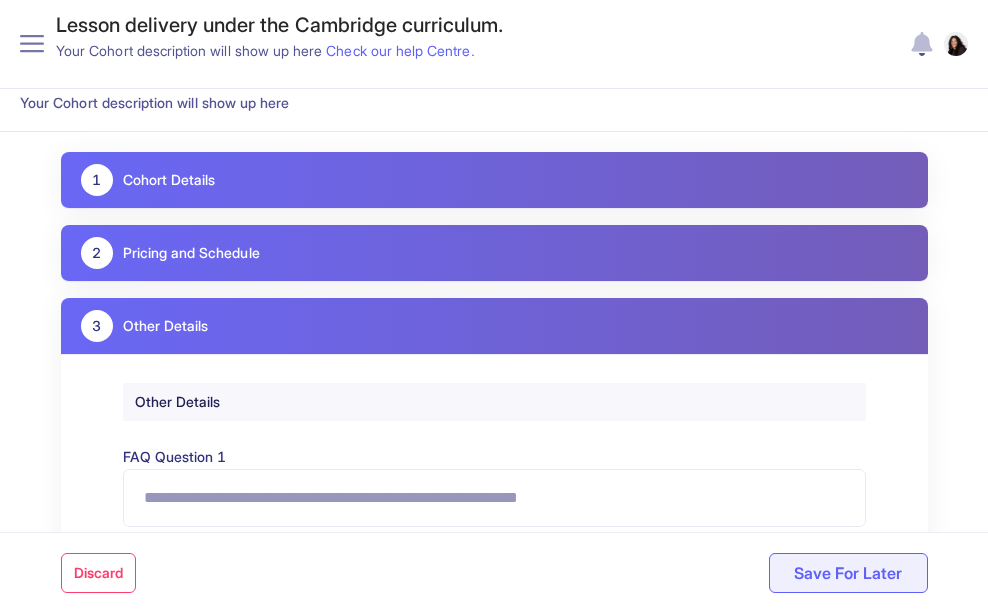 click on "Cohort Details" at bounding box center (169, 180) 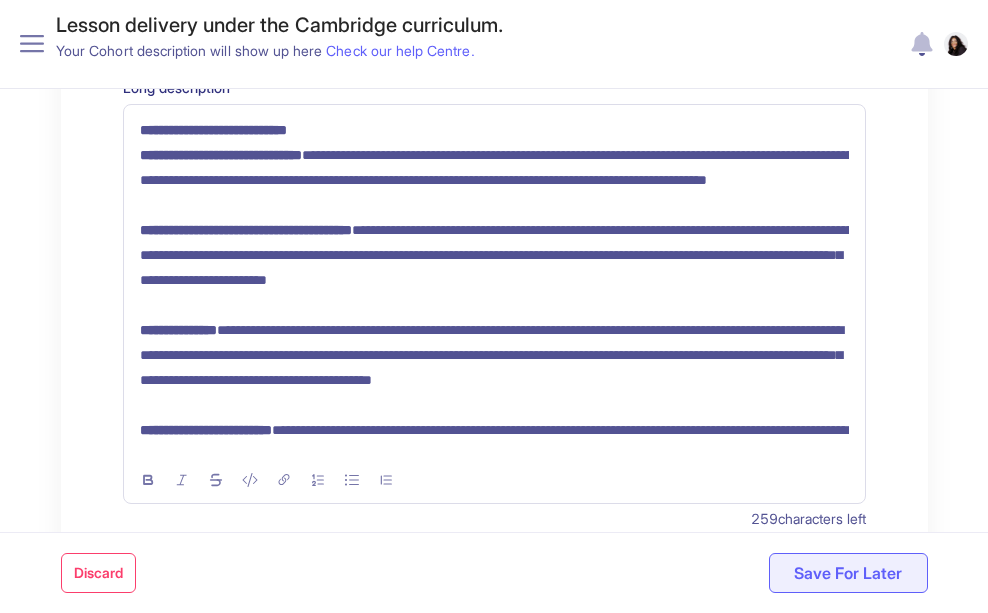 scroll, scrollTop: 700, scrollLeft: 0, axis: vertical 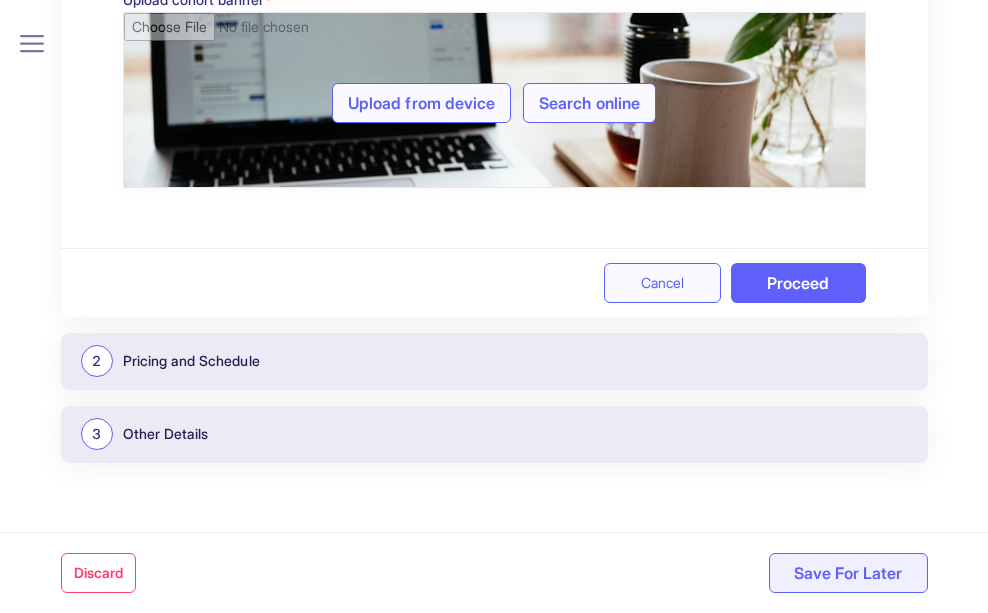 click on "Proceed" at bounding box center [798, 283] 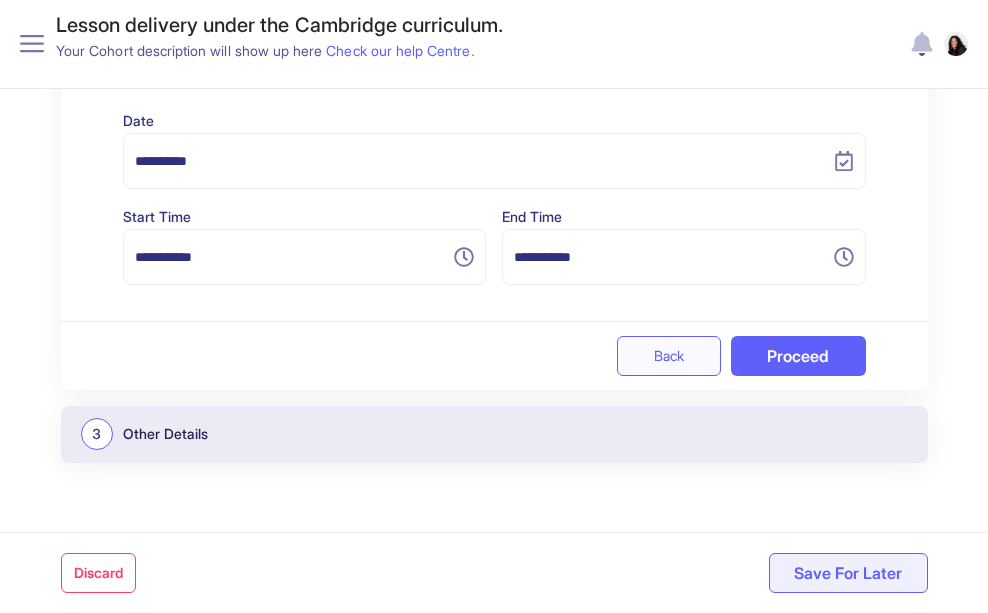 scroll, scrollTop: 701, scrollLeft: 0, axis: vertical 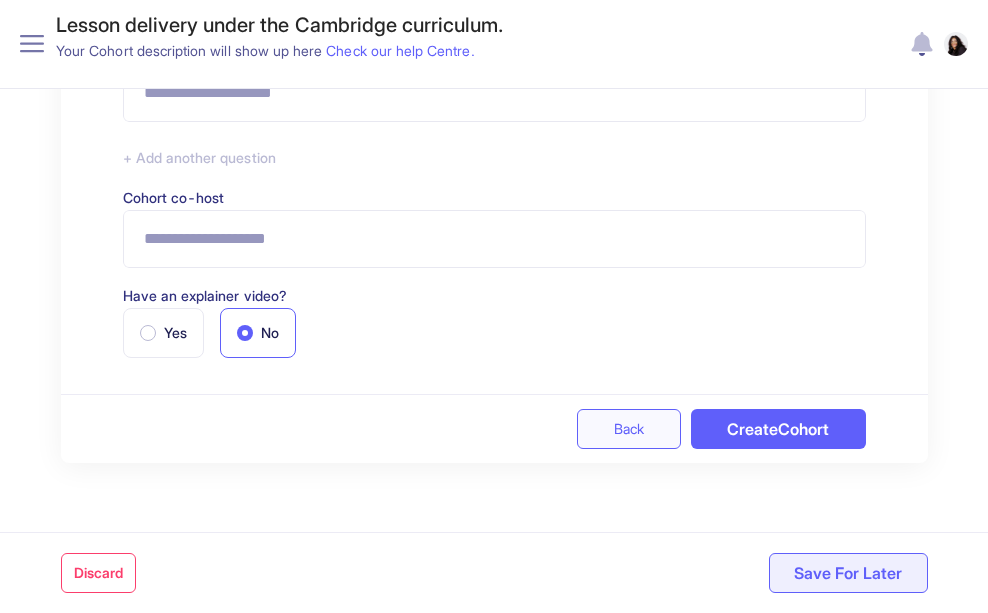 click on "Create  Cohort" at bounding box center (778, 429) 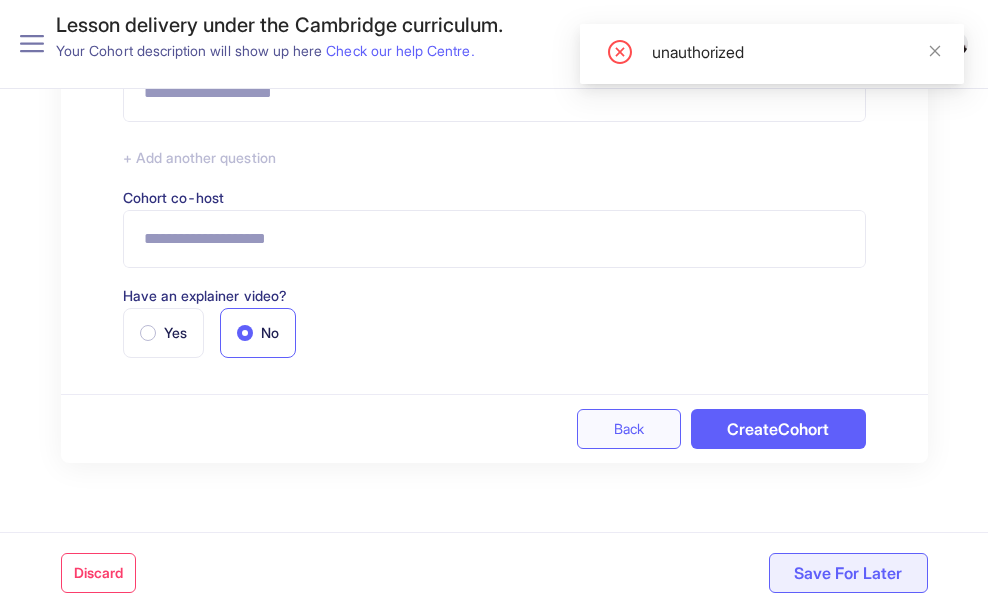 click 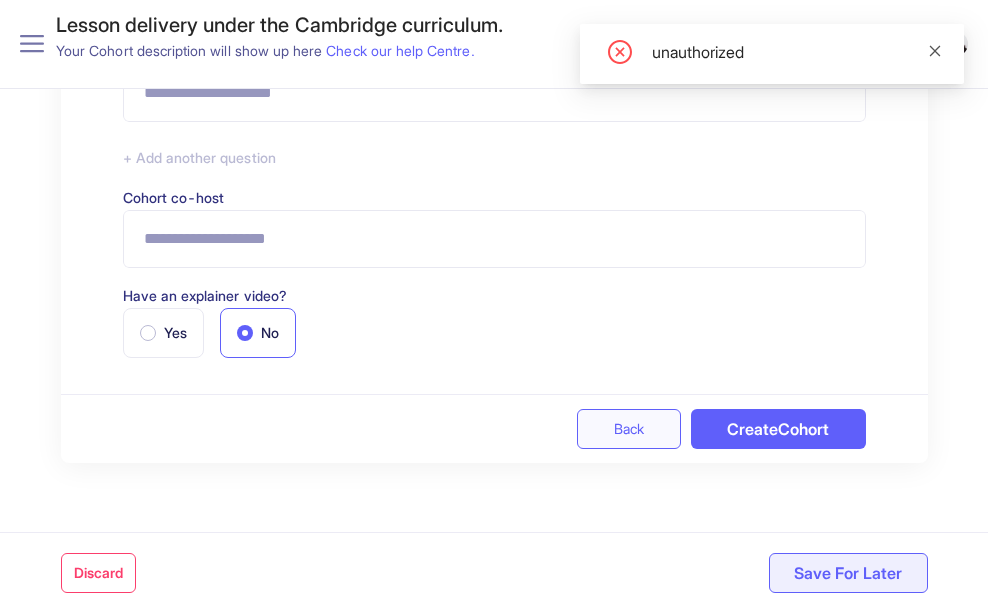 click 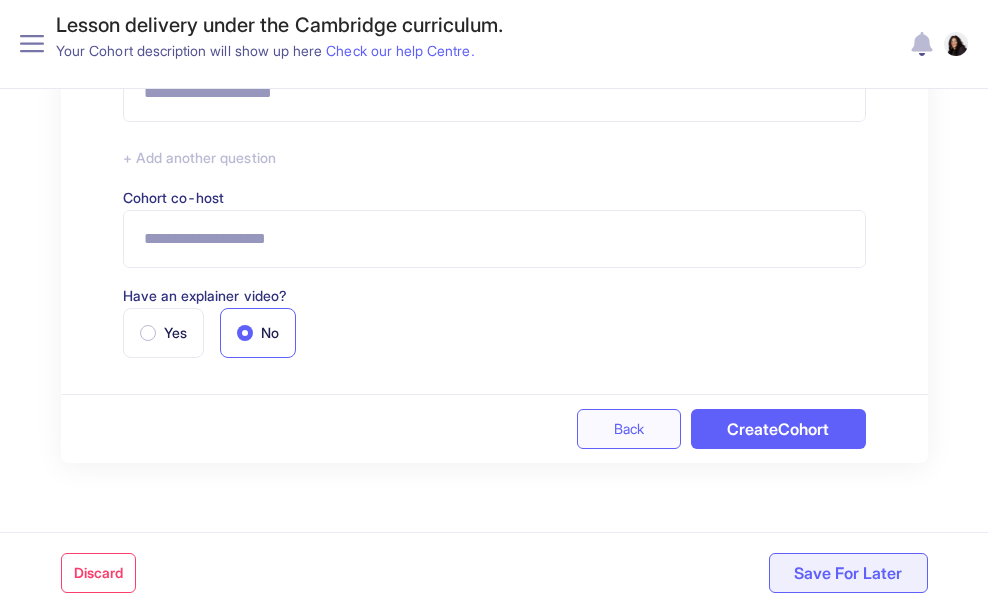 click on "Save For Later" at bounding box center (848, 573) 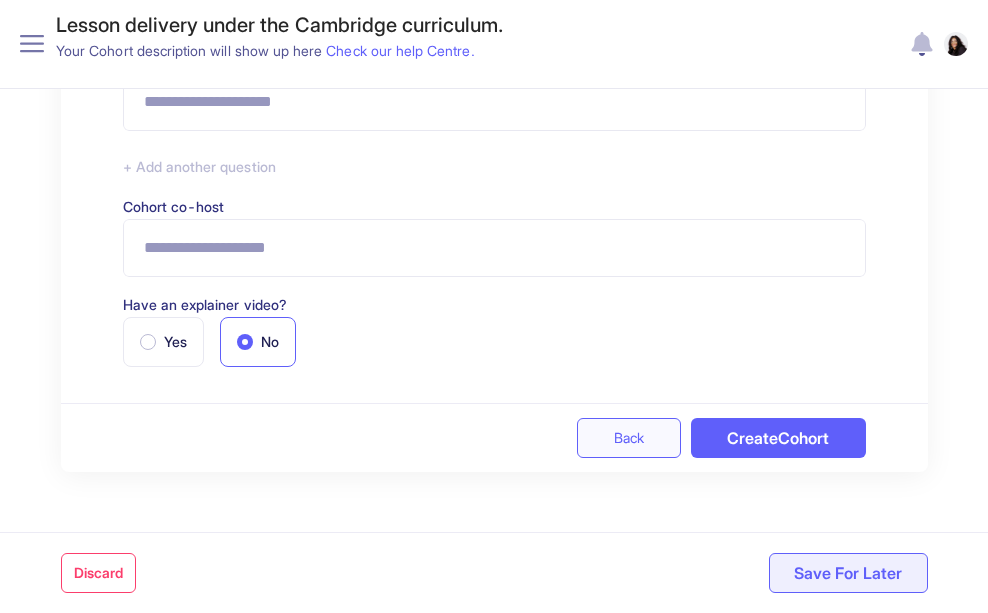 scroll, scrollTop: 695, scrollLeft: 0, axis: vertical 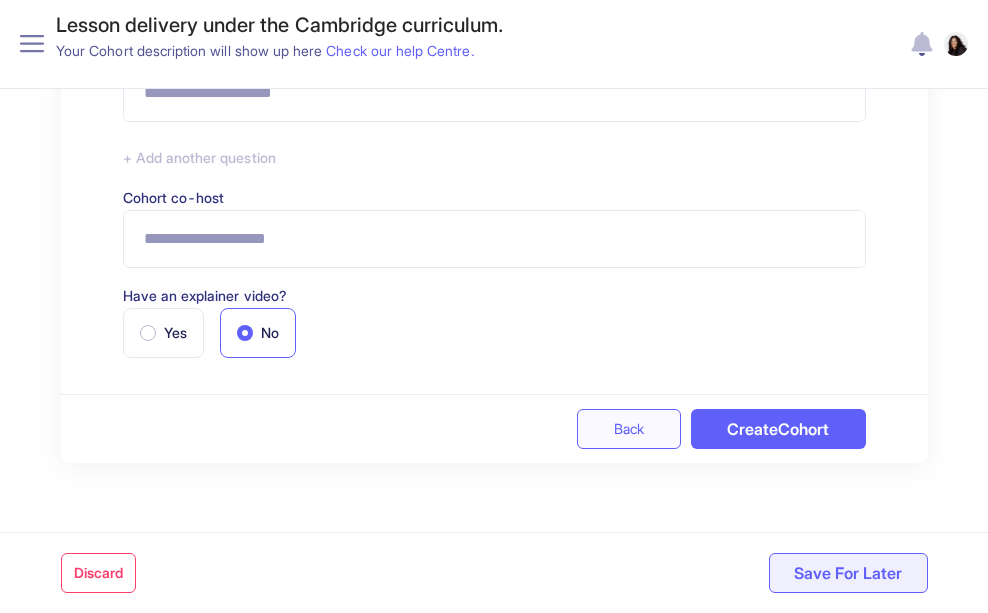 click on "Create  Cohort" at bounding box center [778, 429] 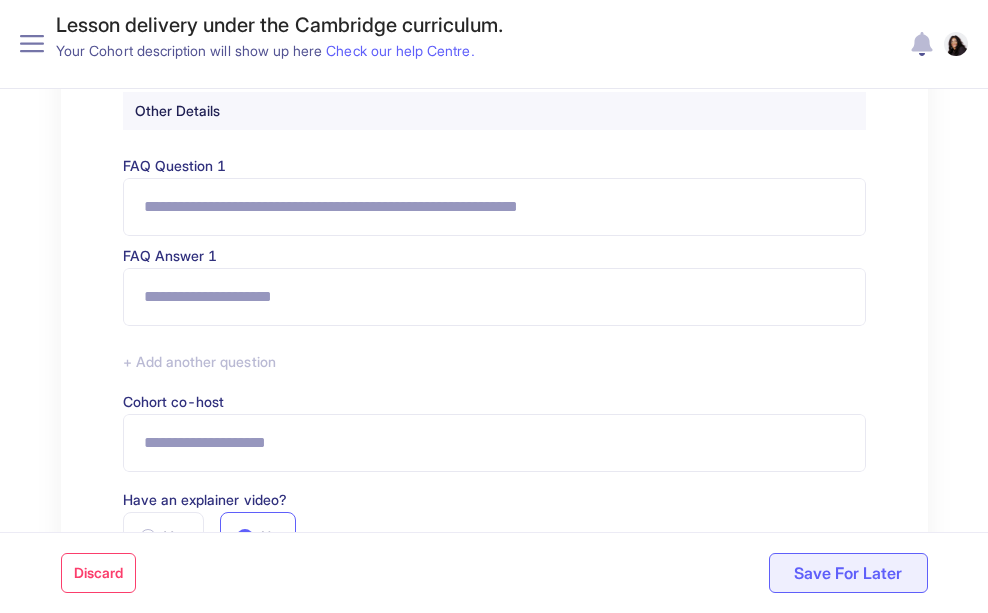 scroll, scrollTop: 0, scrollLeft: 0, axis: both 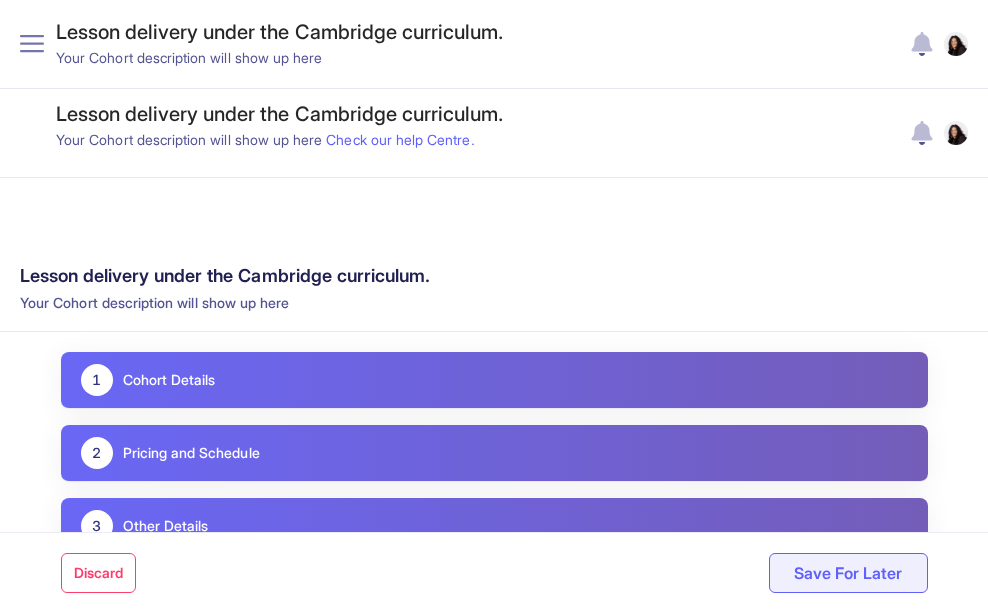 click on "Cohort Details" at bounding box center [169, 380] 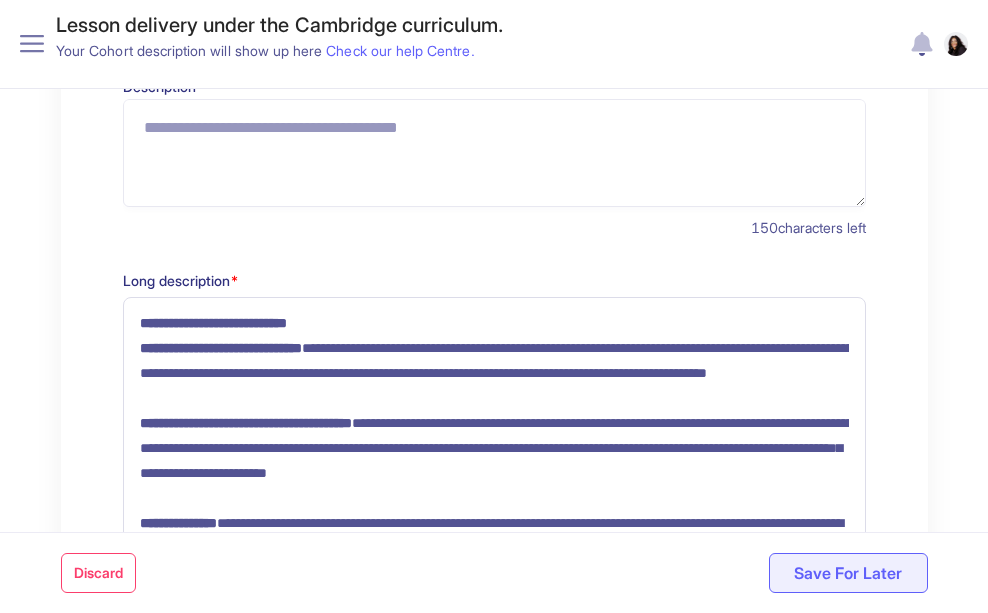 scroll, scrollTop: 600, scrollLeft: 0, axis: vertical 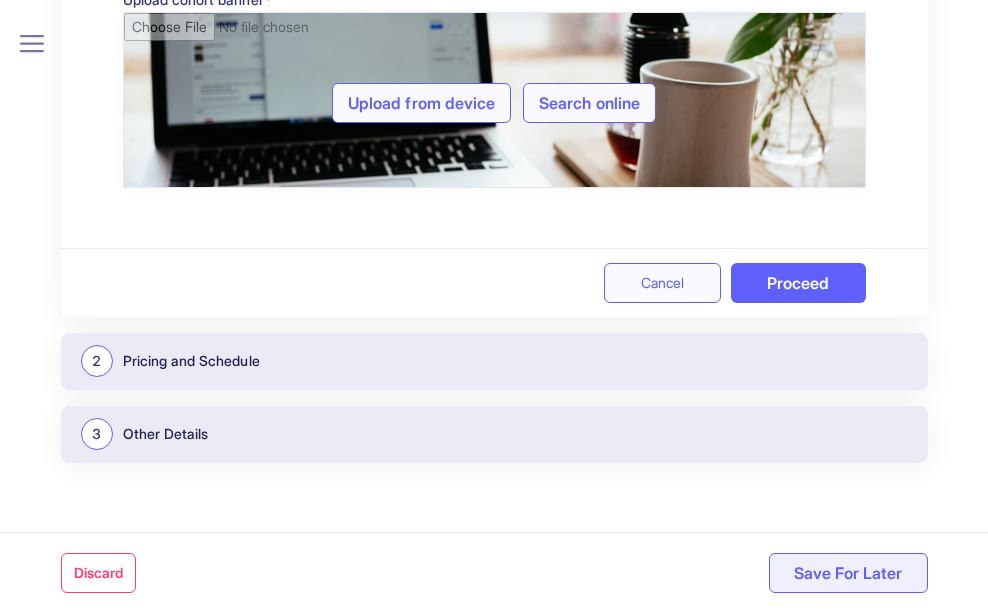 click on "Proceed" at bounding box center [798, 283] 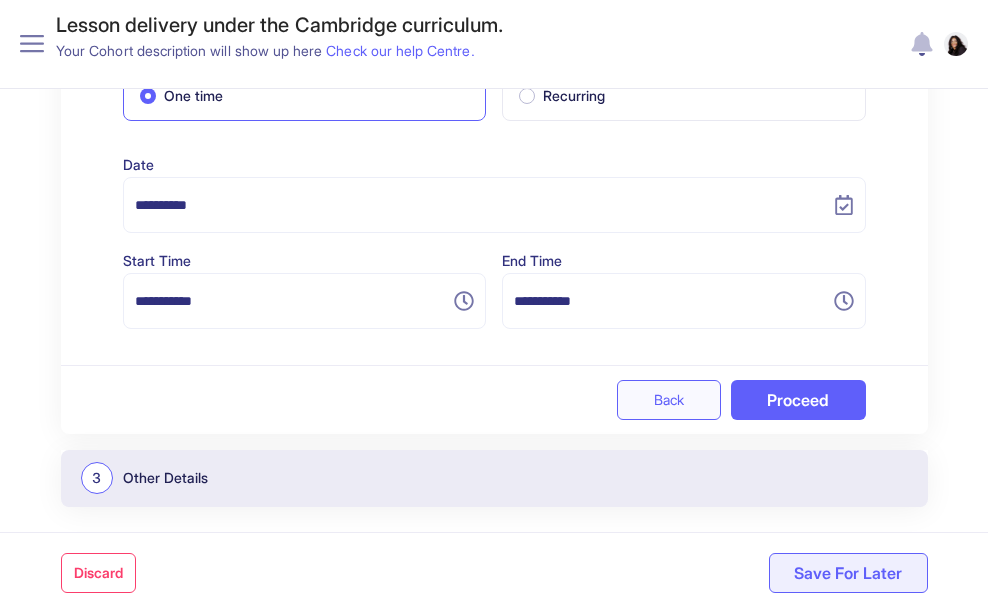 scroll, scrollTop: 701, scrollLeft: 0, axis: vertical 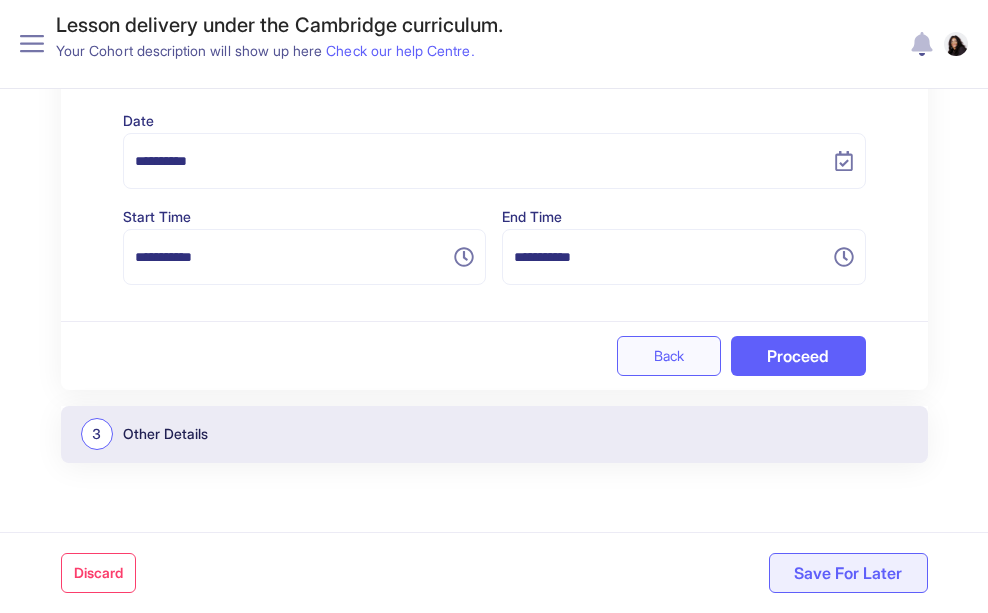 click on "Proceed" at bounding box center [798, 356] 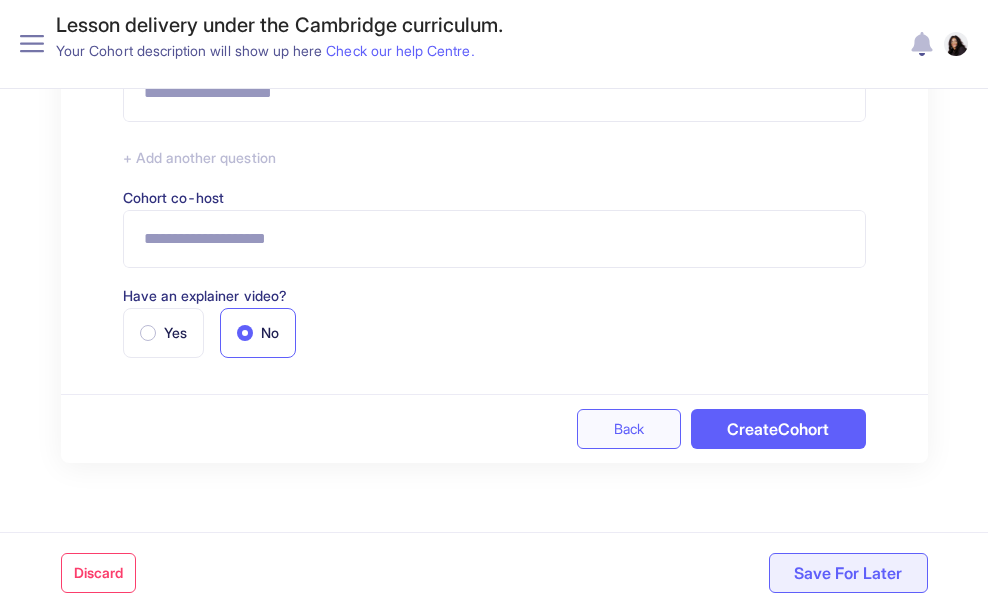 click on "Create  Cohort" at bounding box center (778, 429) 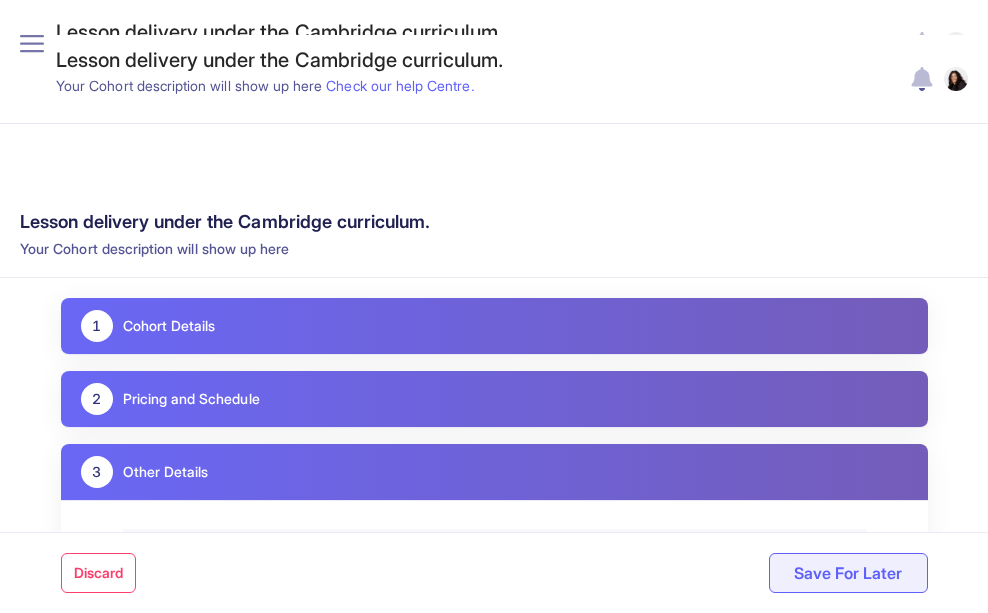scroll, scrollTop: 0, scrollLeft: 0, axis: both 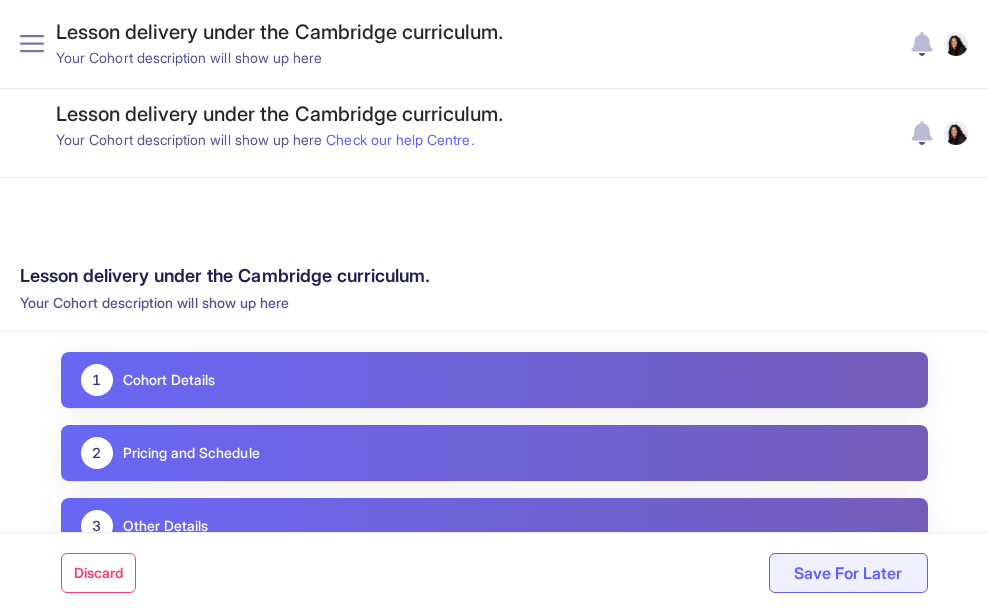 click on "1 Cohort Details" at bounding box center (494, 380) 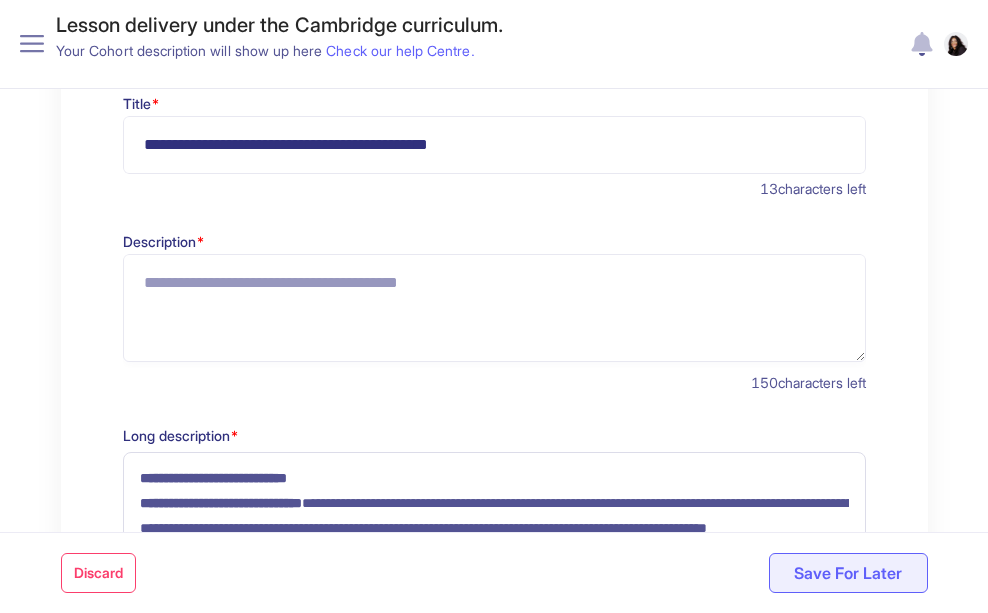 scroll, scrollTop: 400, scrollLeft: 0, axis: vertical 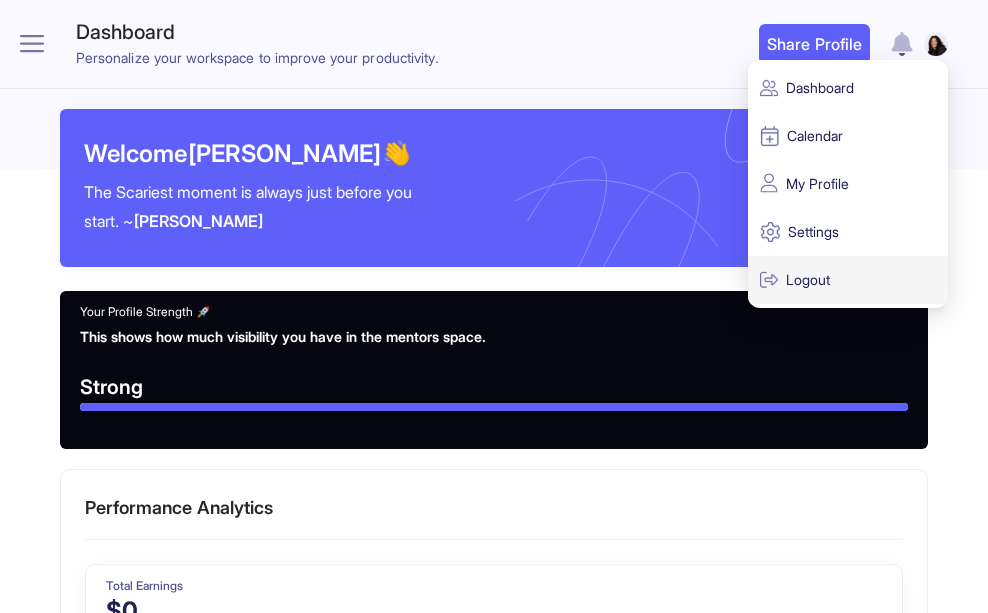 click on "Logout" at bounding box center [848, 280] 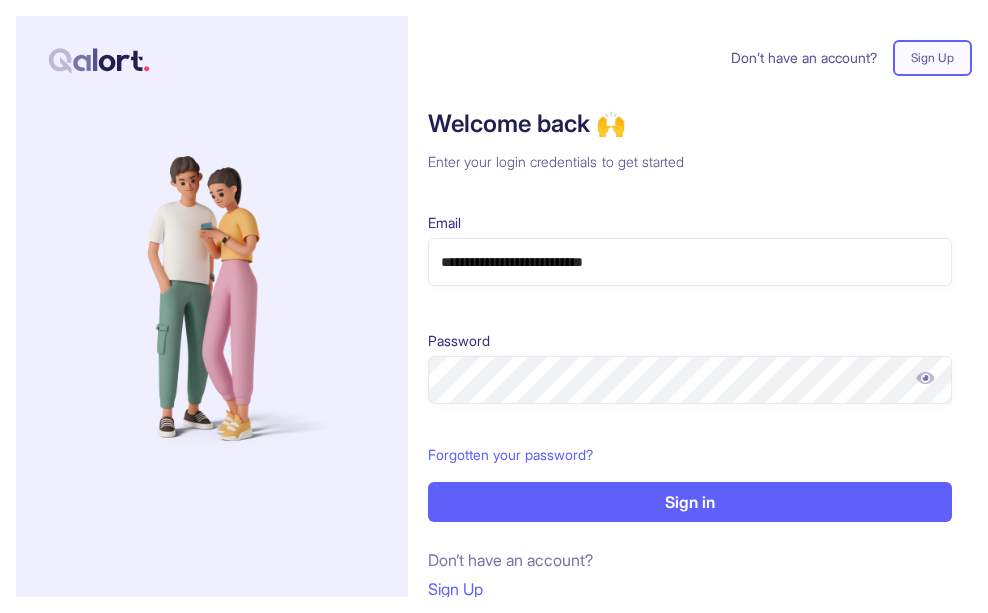 click on "Forgotten your password?" at bounding box center [690, 455] 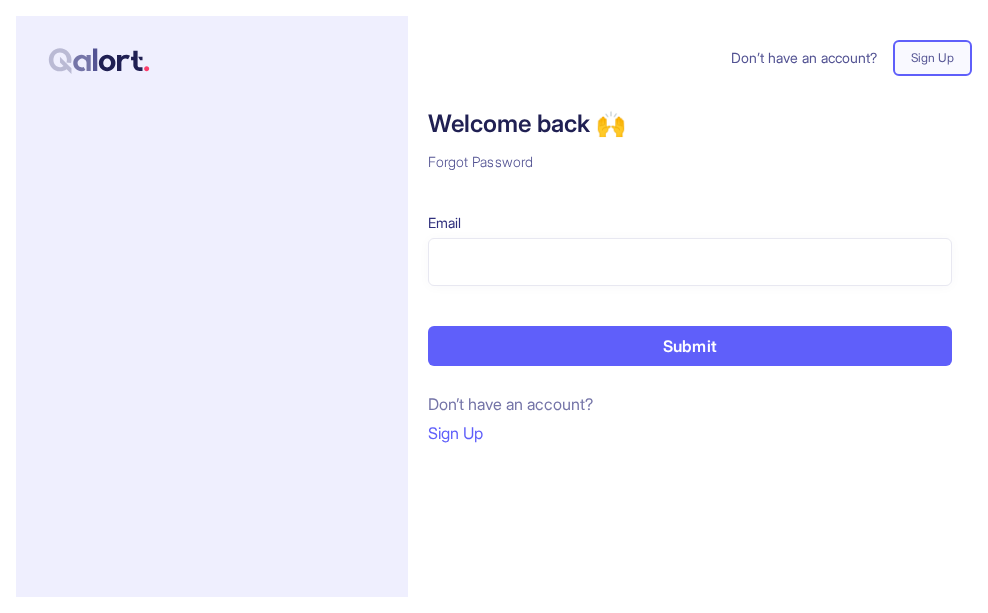 click at bounding box center (690, 262) 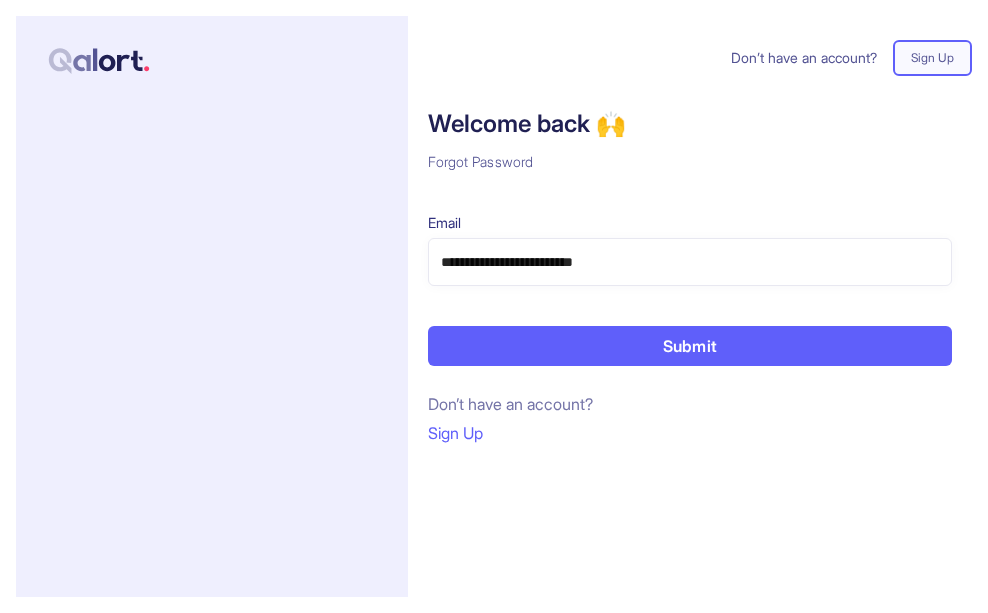 type on "**********" 